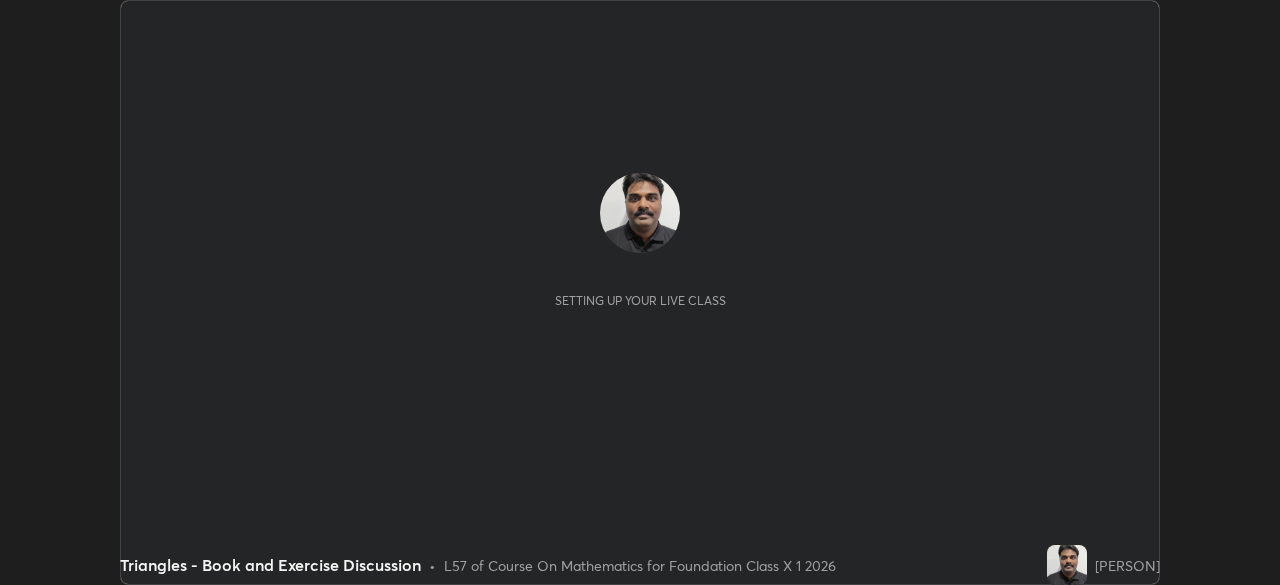 scroll, scrollTop: 0, scrollLeft: 0, axis: both 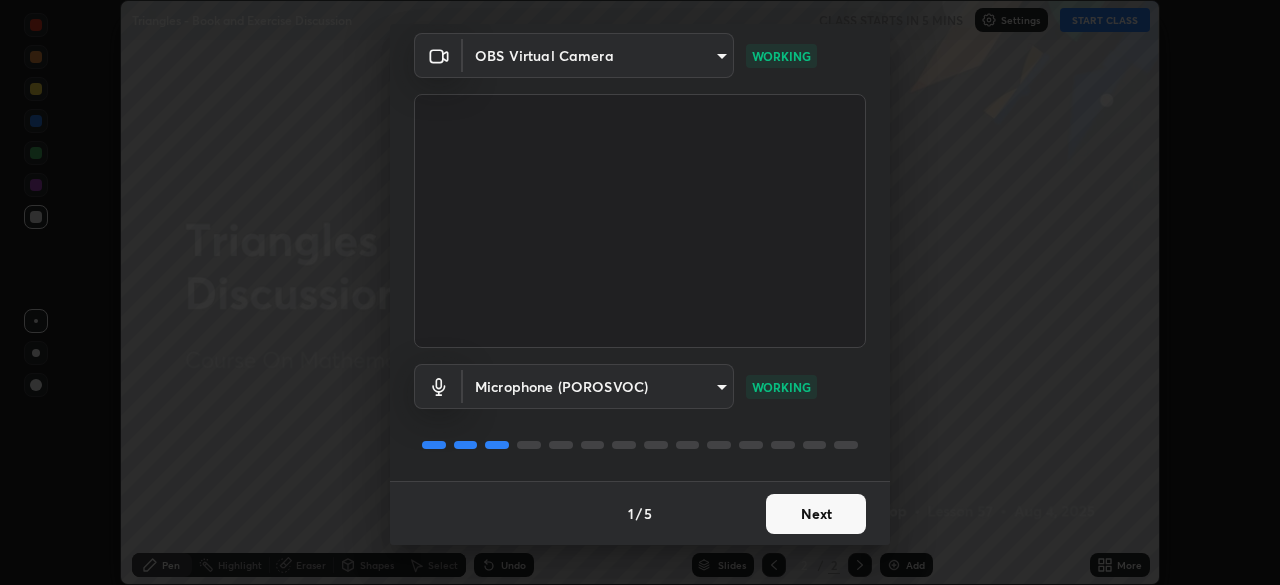 click on "Next" at bounding box center (816, 514) 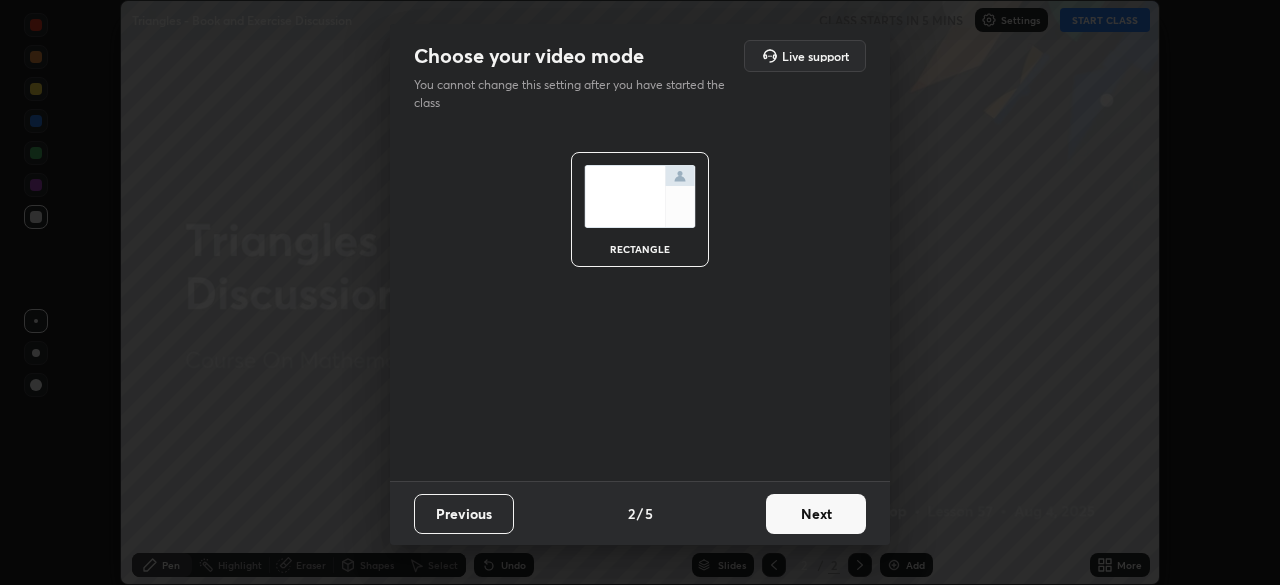 scroll, scrollTop: 0, scrollLeft: 0, axis: both 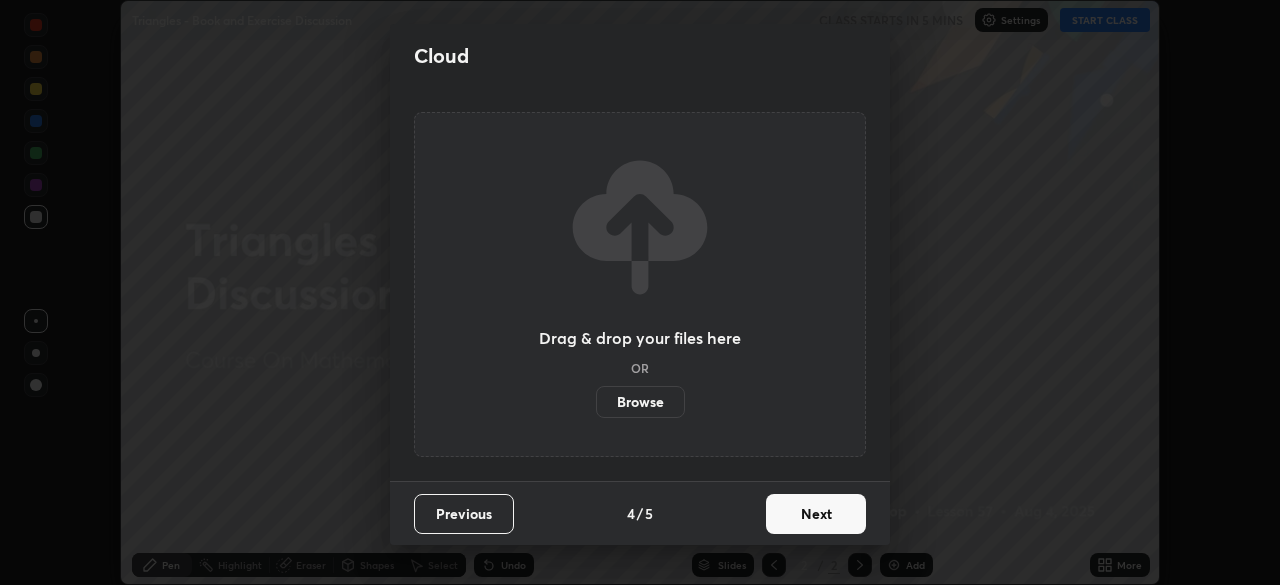 click on "Next" at bounding box center (816, 514) 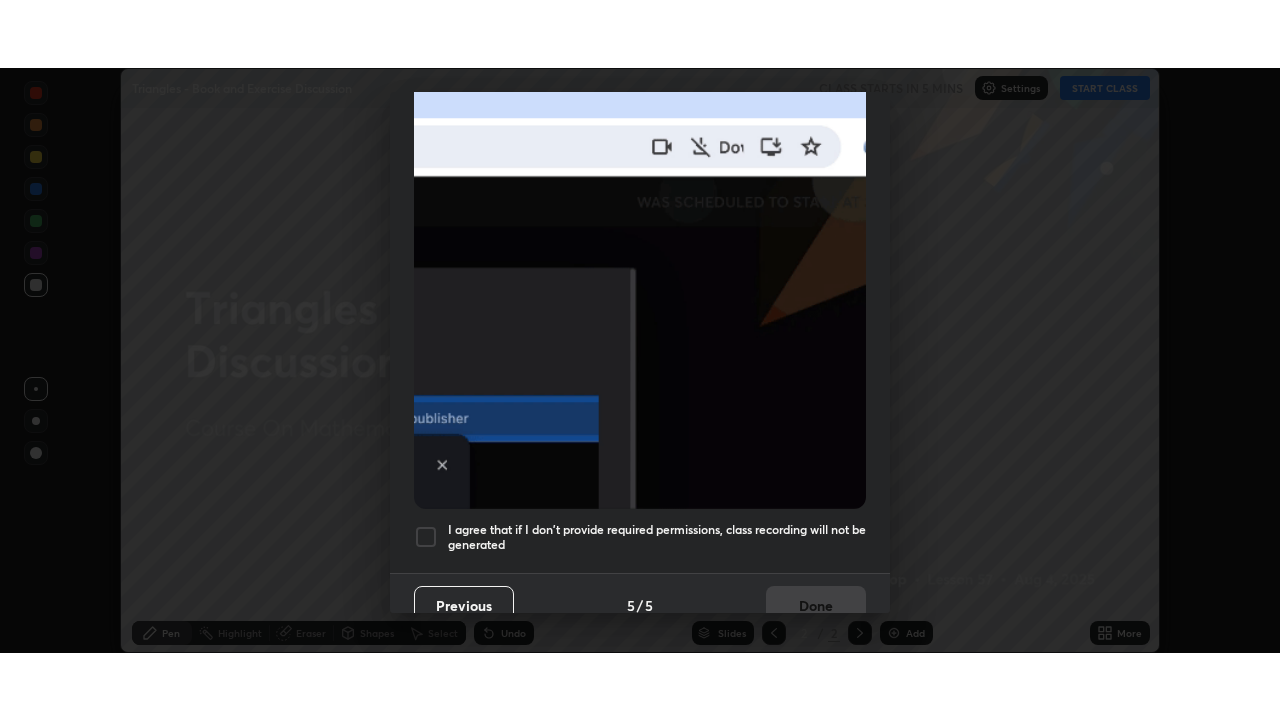 scroll, scrollTop: 479, scrollLeft: 0, axis: vertical 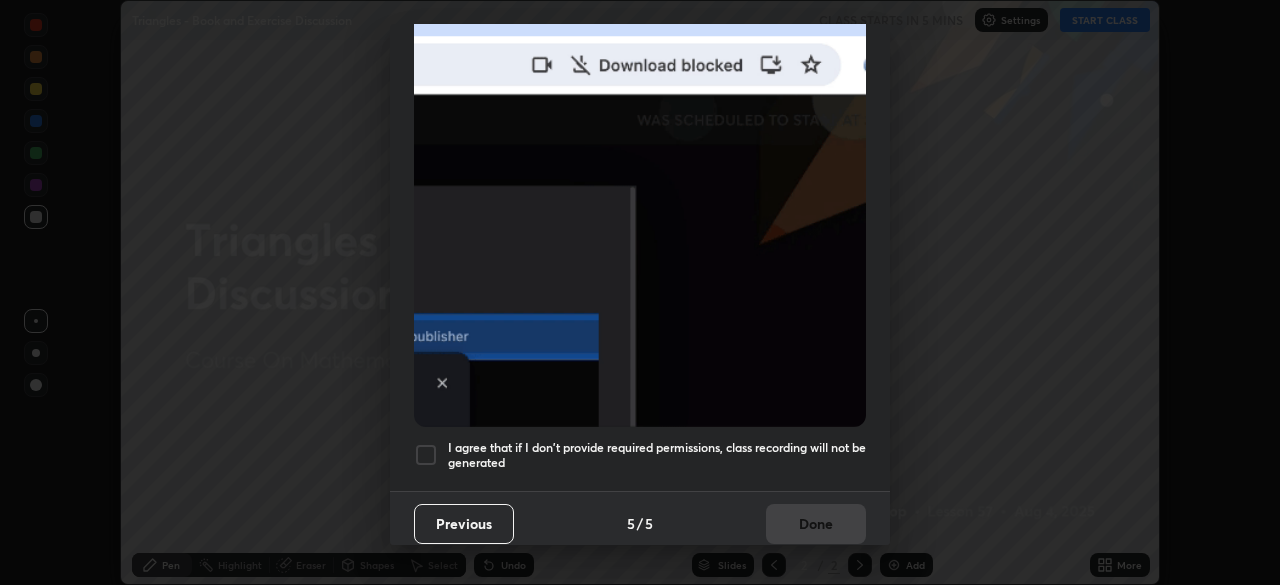 click at bounding box center (426, 455) 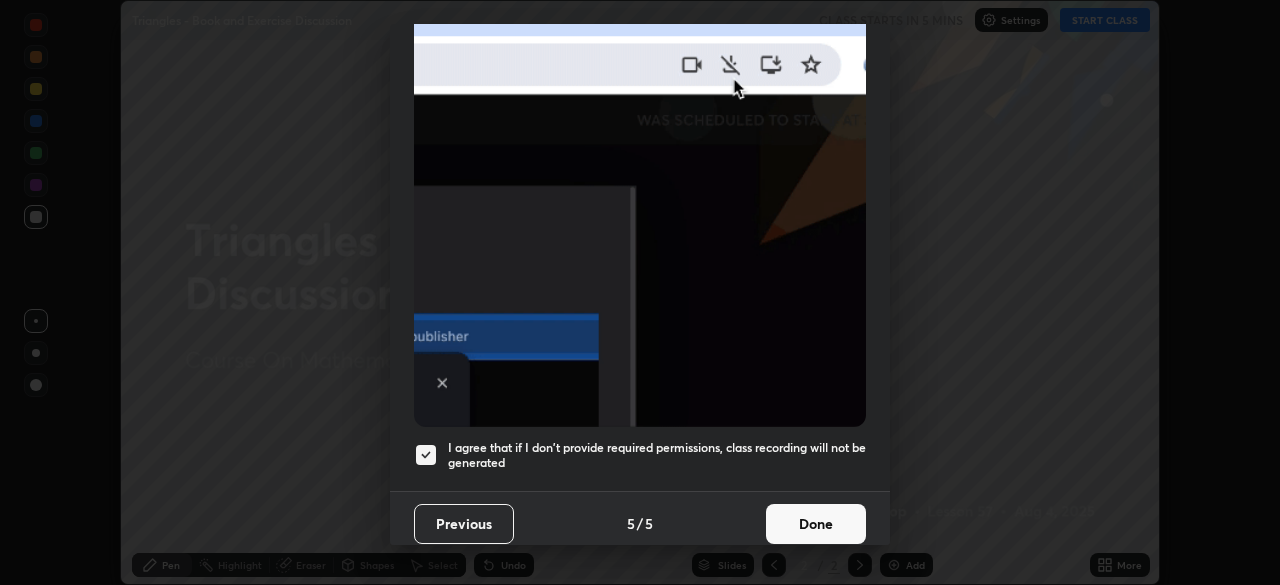 click on "Done" at bounding box center [816, 524] 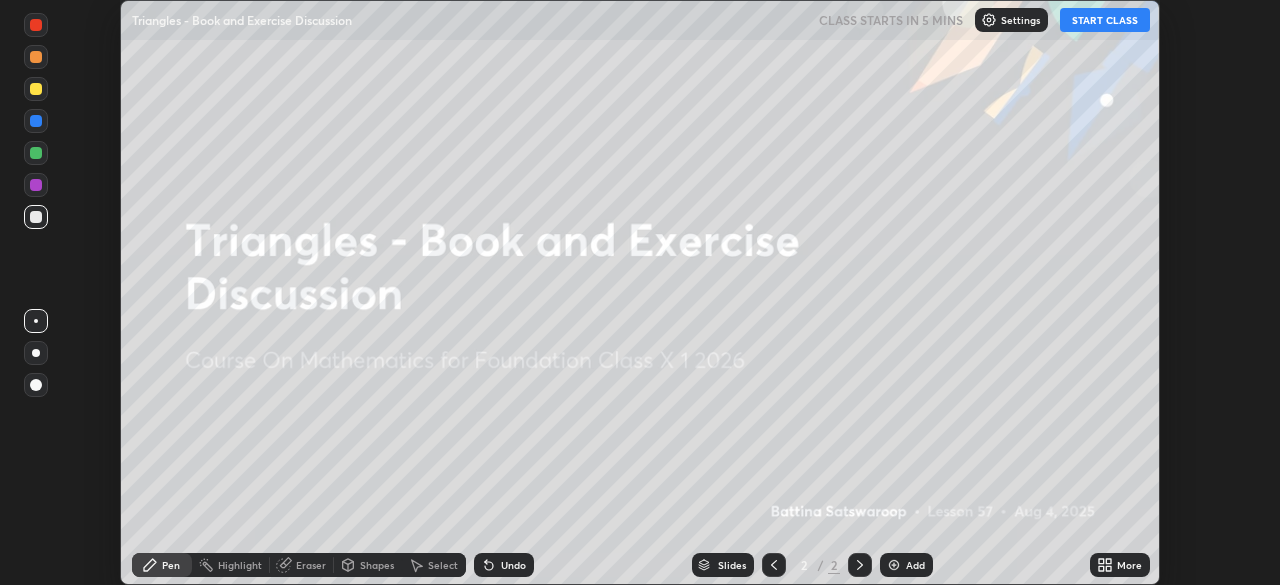 click on "Add" at bounding box center (915, 565) 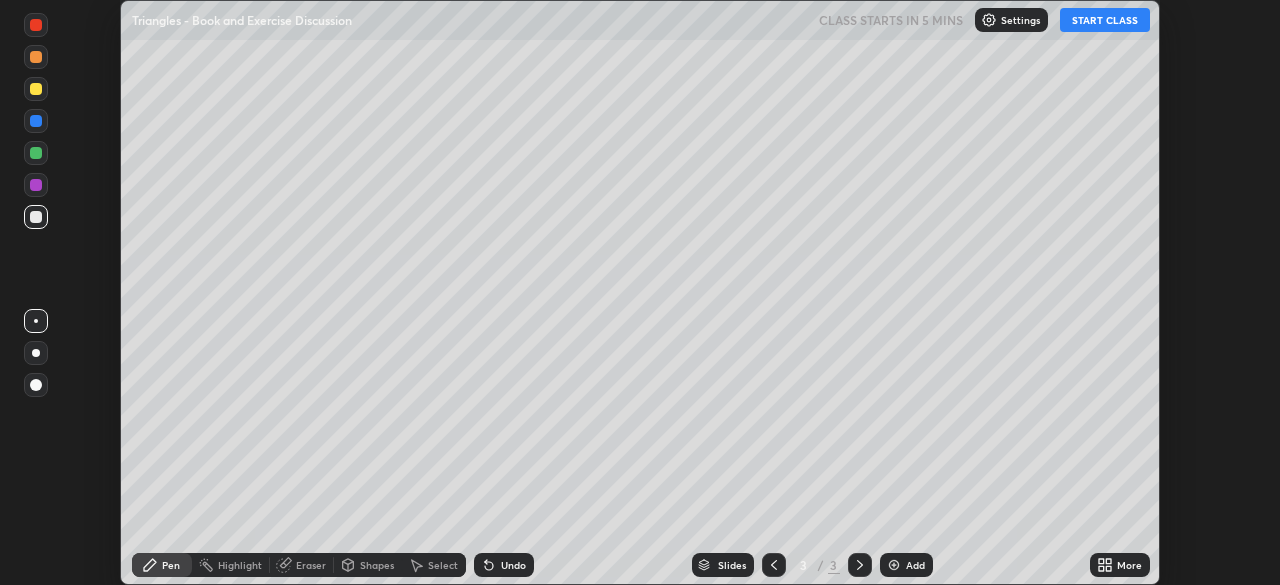 click on "More" at bounding box center (1129, 565) 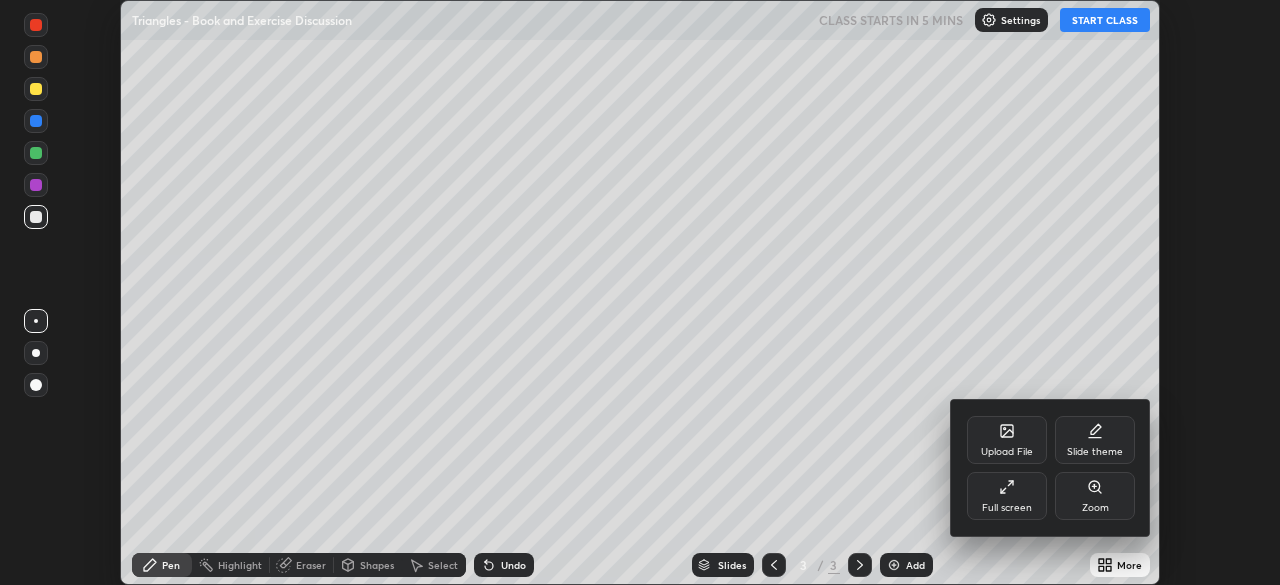 click on "Full screen" at bounding box center [1007, 496] 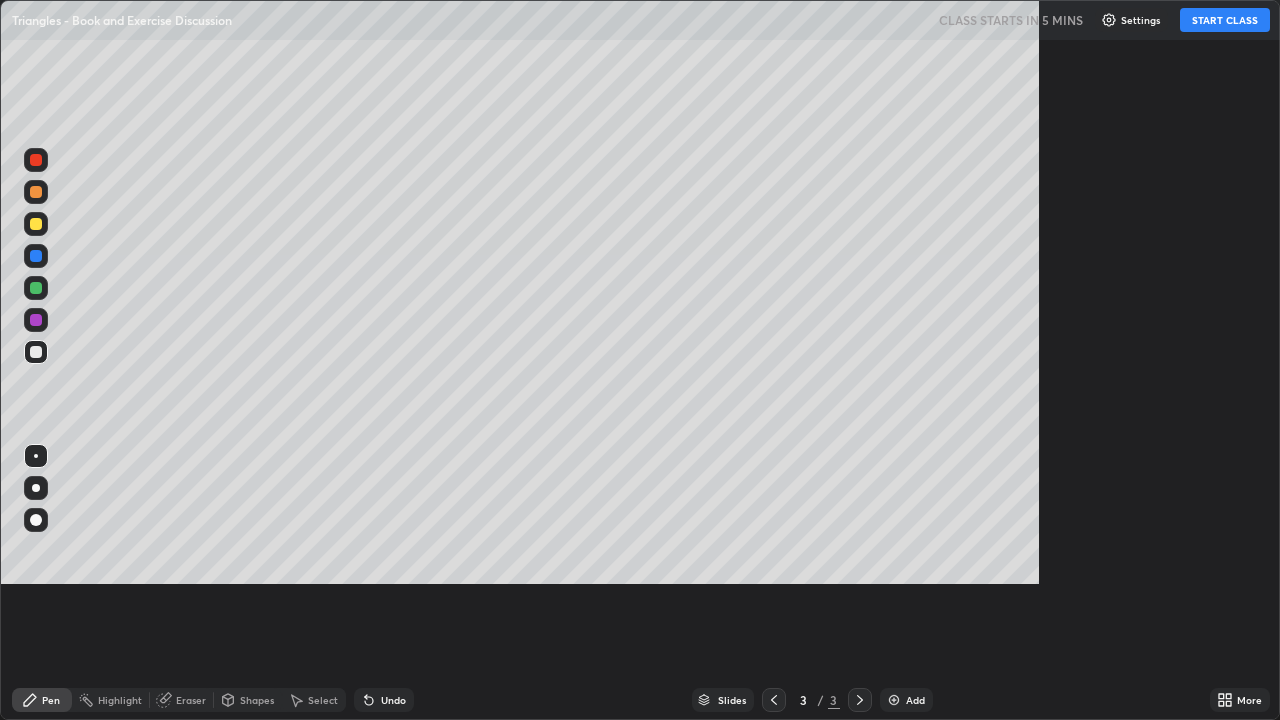scroll, scrollTop: 99280, scrollLeft: 98720, axis: both 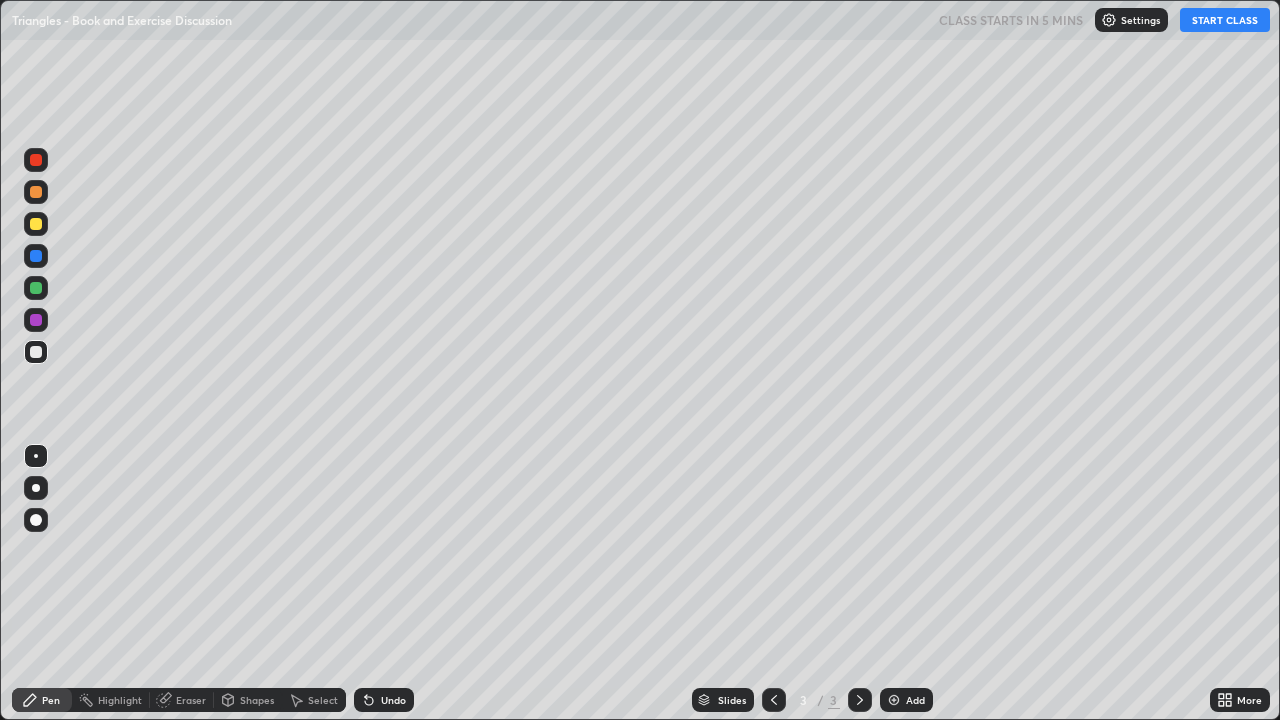 click on "START CLASS" at bounding box center [1225, 20] 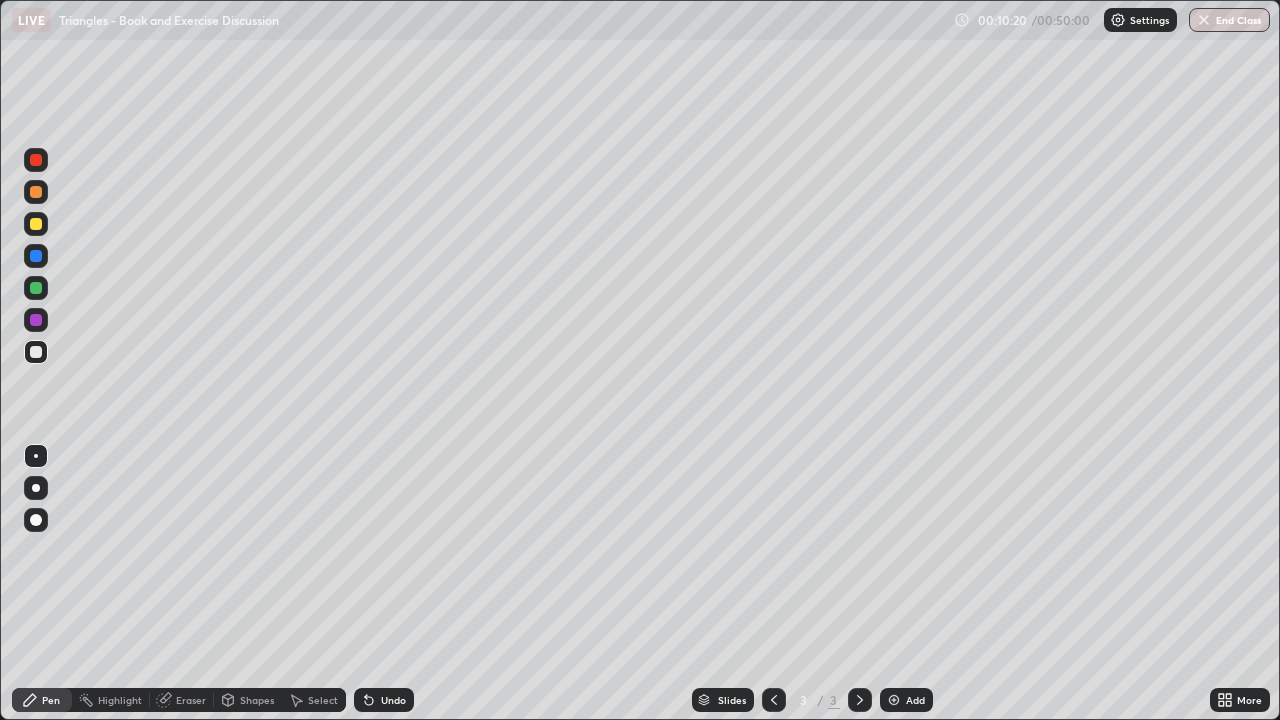 click at bounding box center [36, 224] 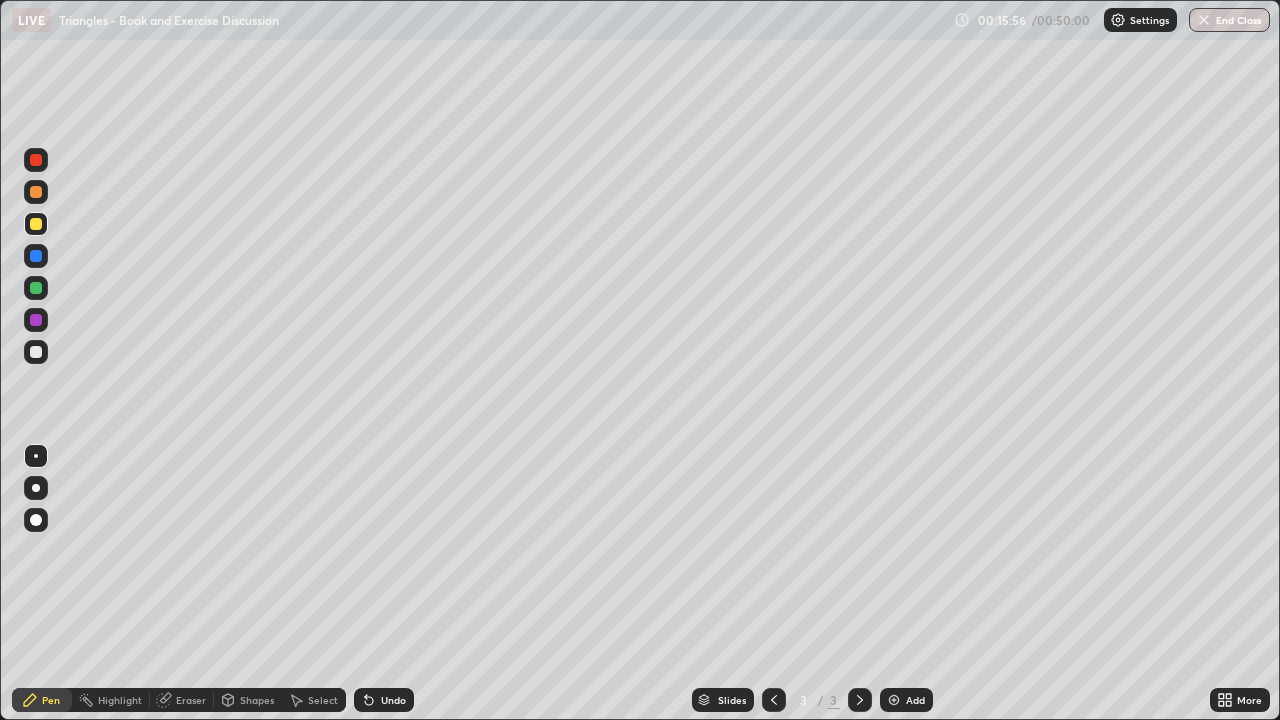 click on "Add" at bounding box center [906, 700] 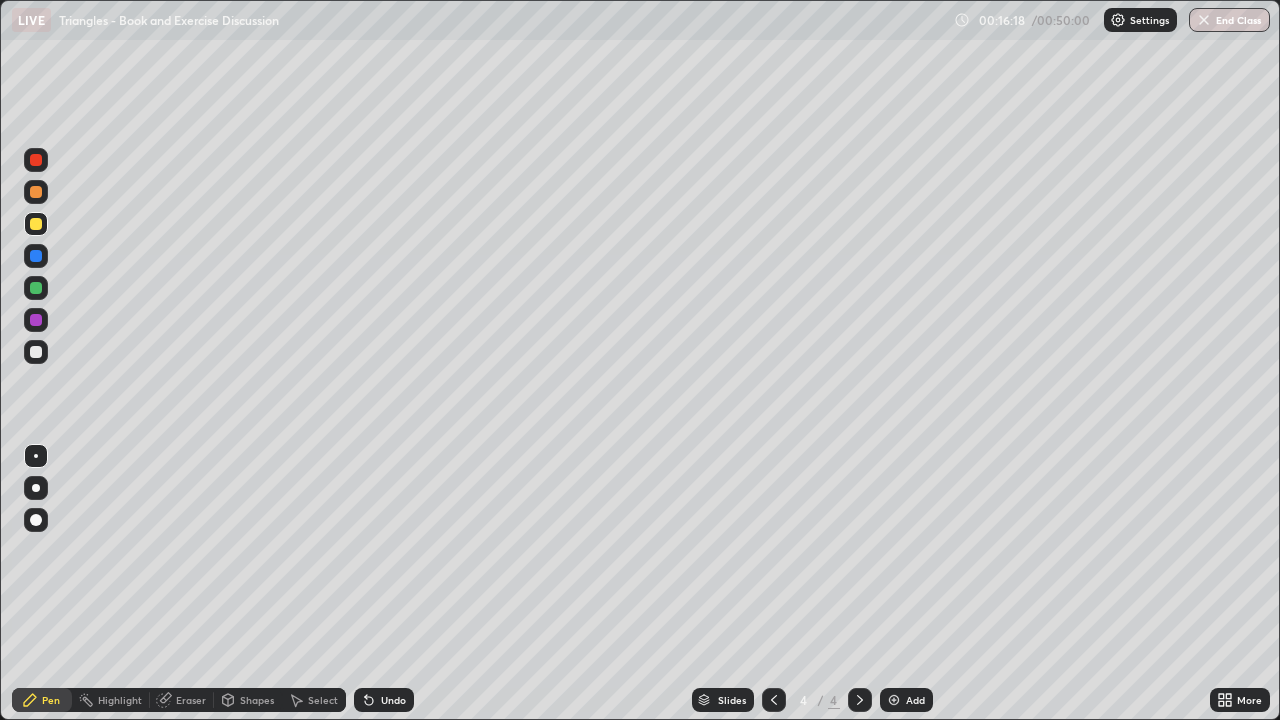click on "Shapes" at bounding box center (257, 700) 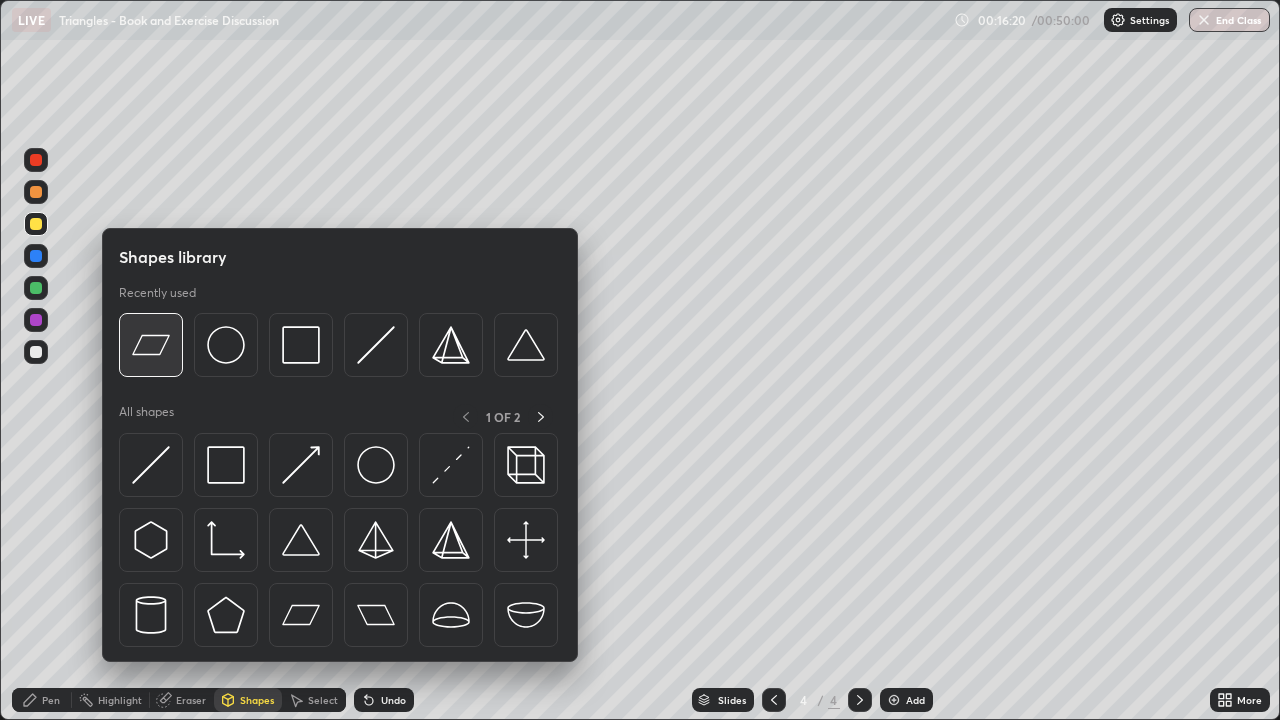 click at bounding box center [151, 345] 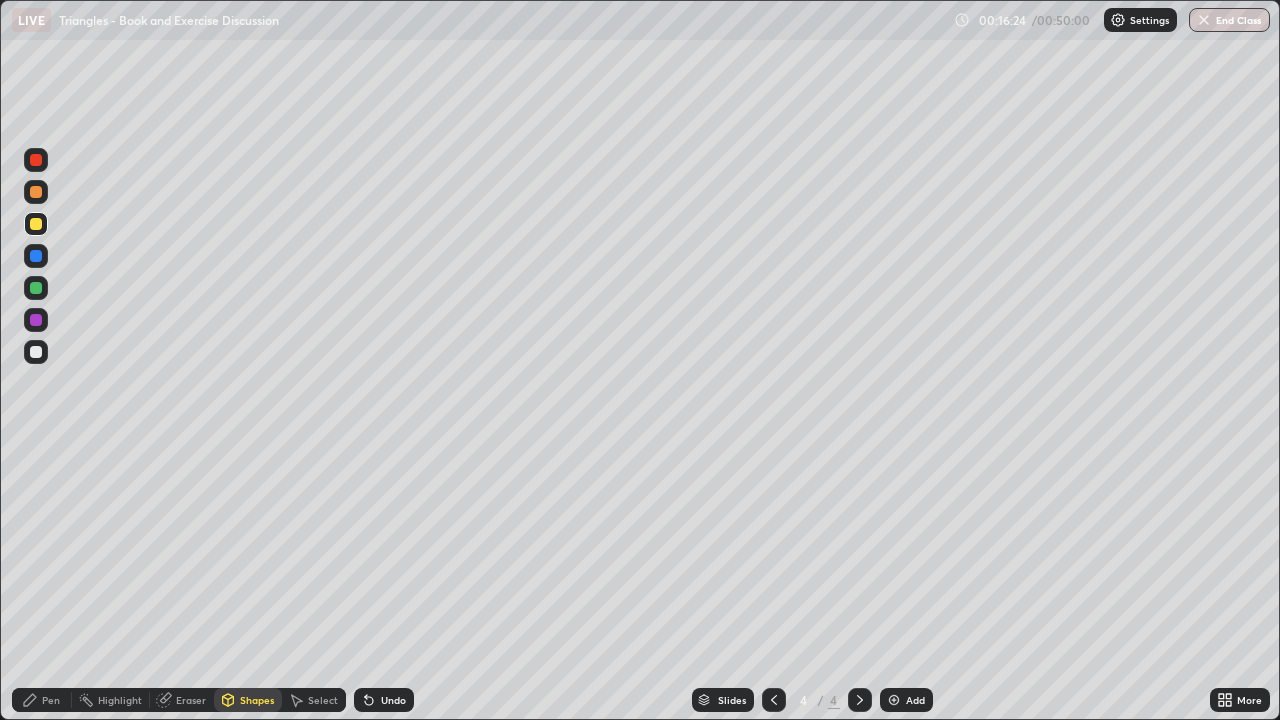 click on "Pen" at bounding box center [42, 700] 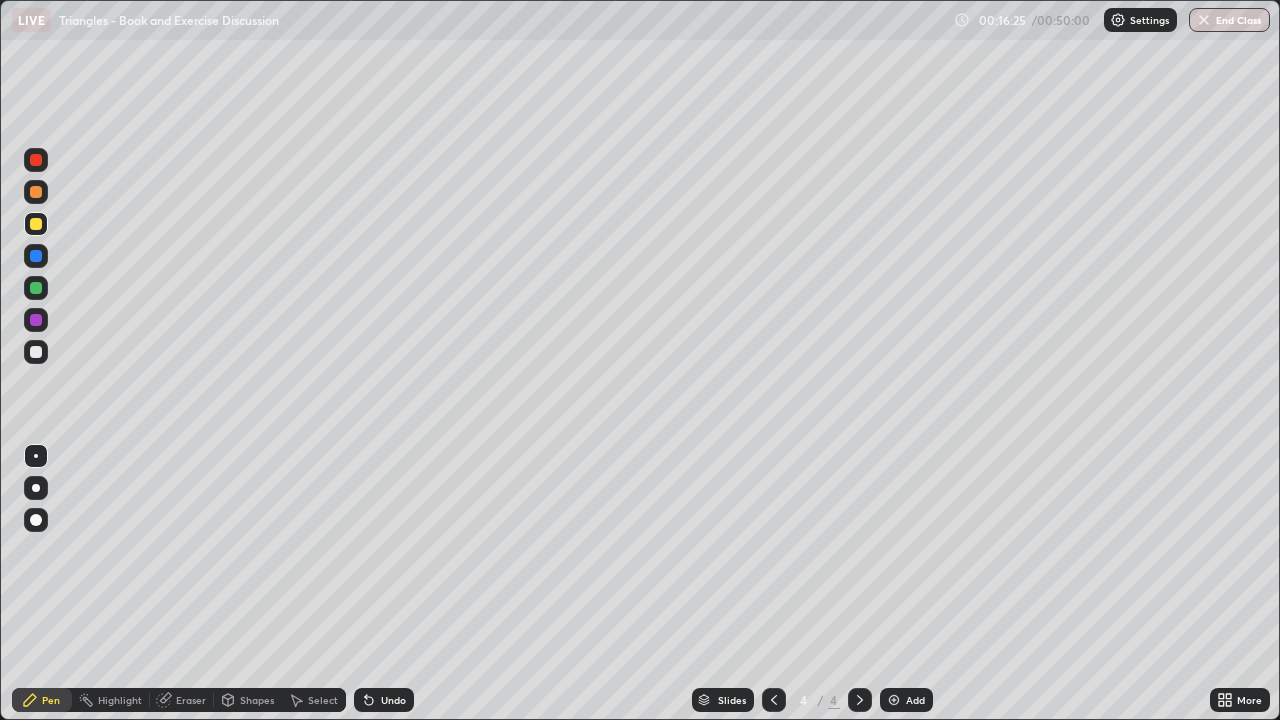 click at bounding box center (36, 352) 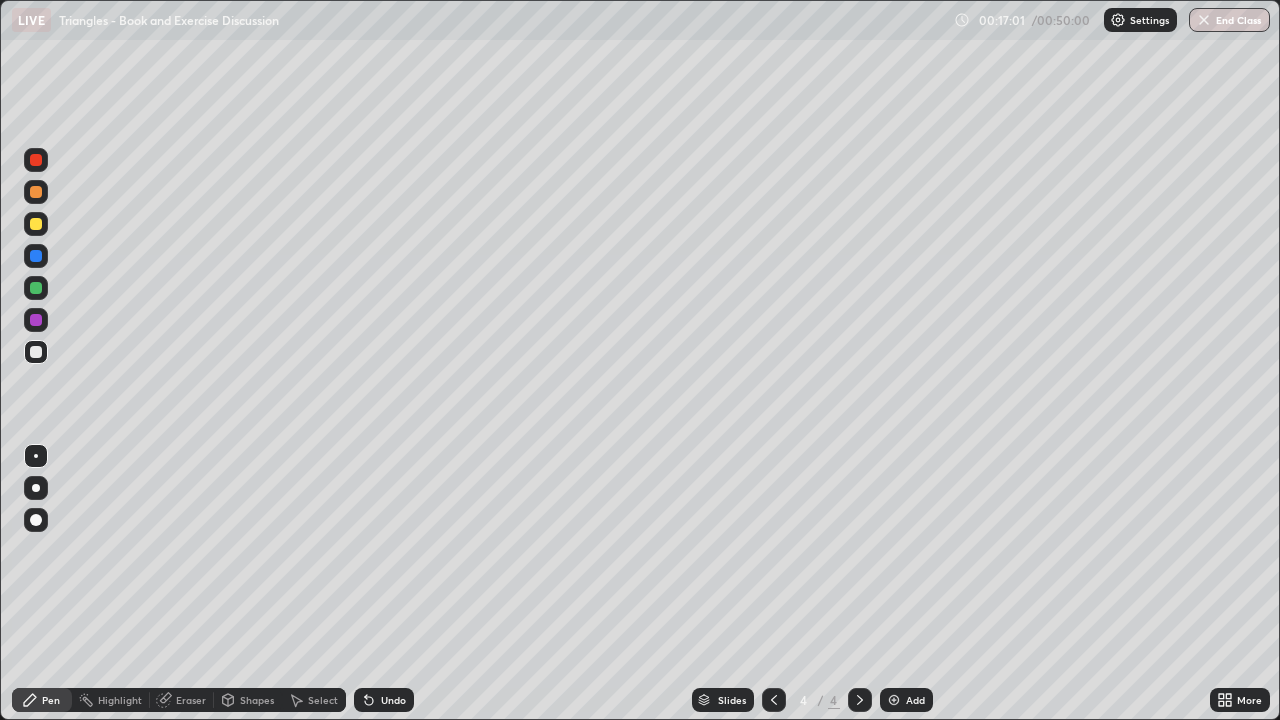 click at bounding box center (36, 256) 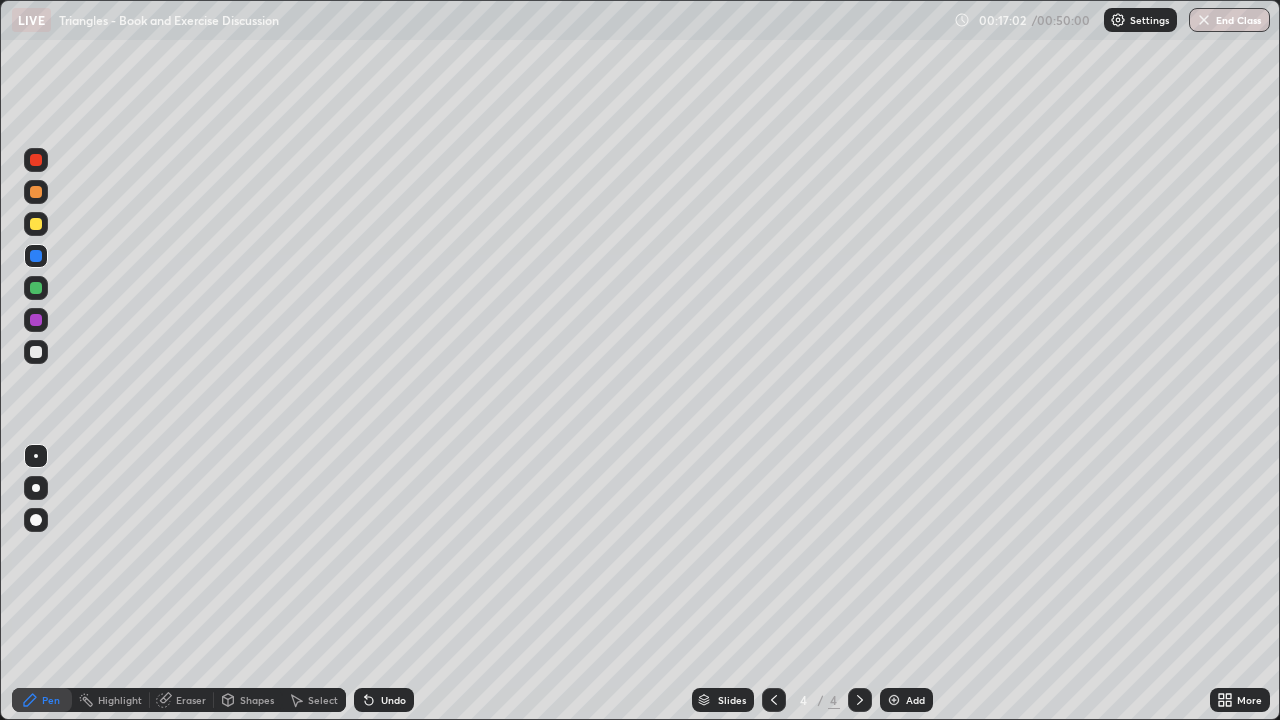 click at bounding box center [36, 160] 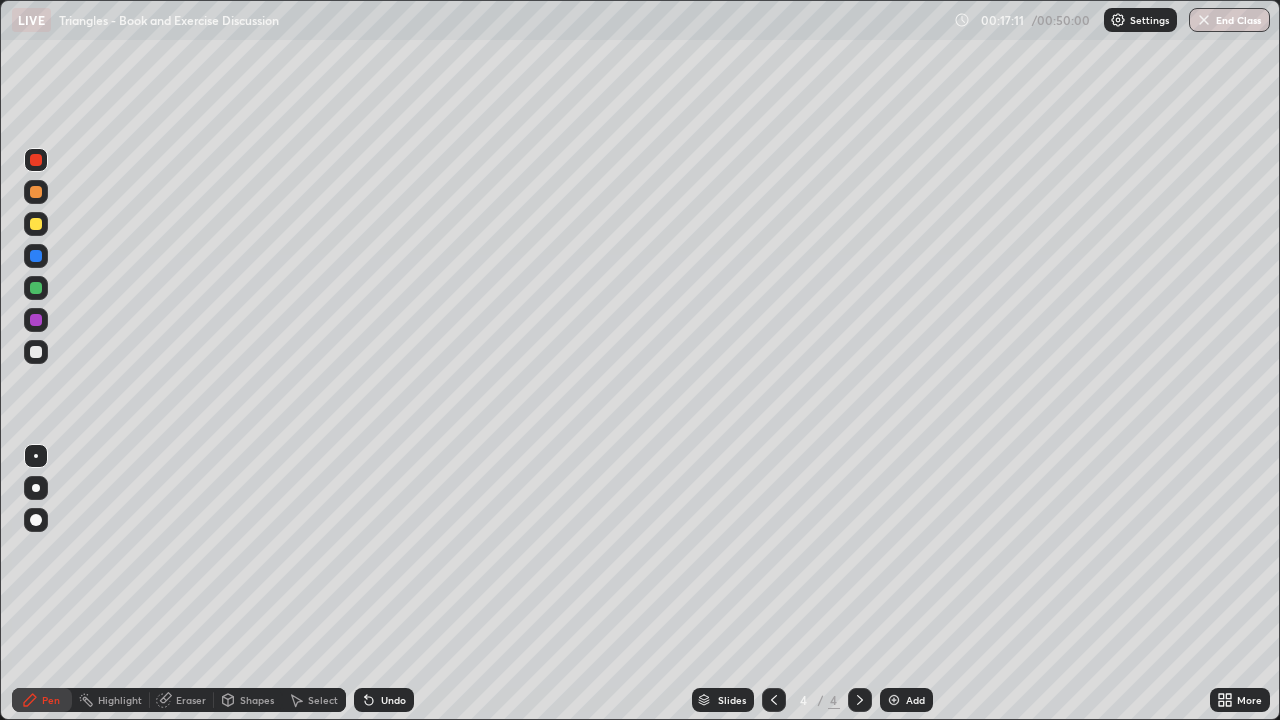 click at bounding box center (36, 192) 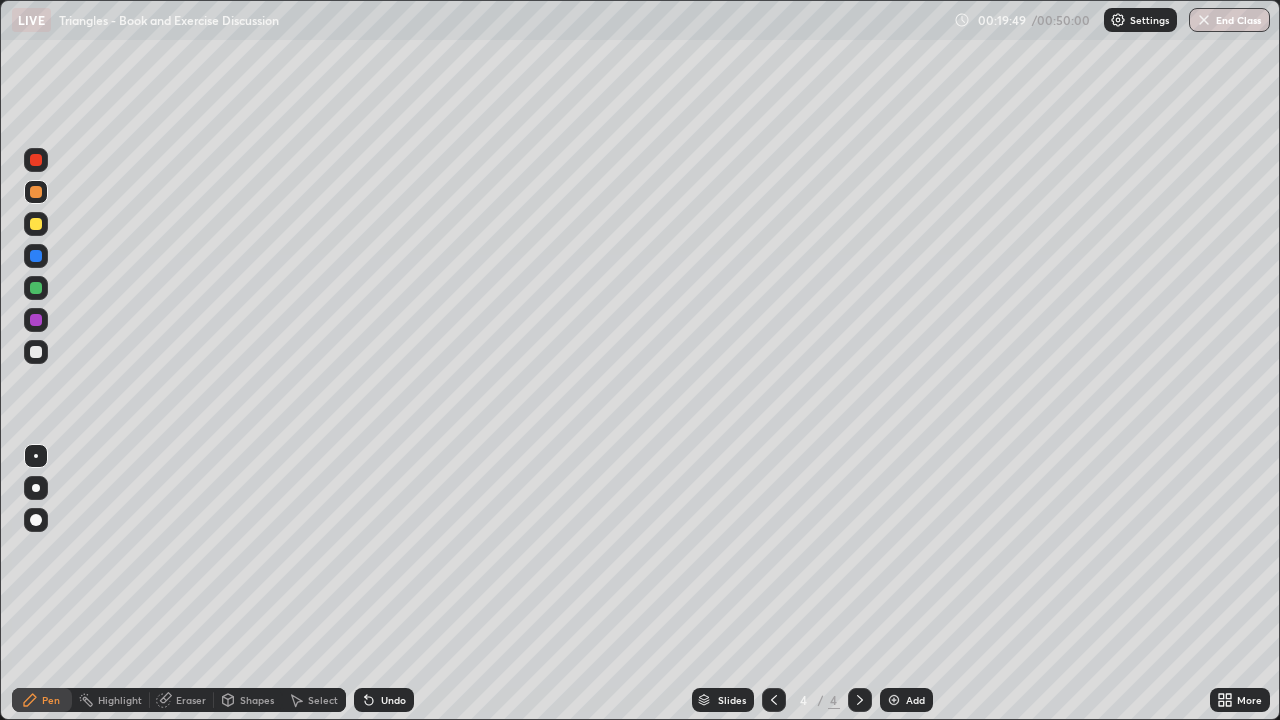 click on "Add" at bounding box center [915, 700] 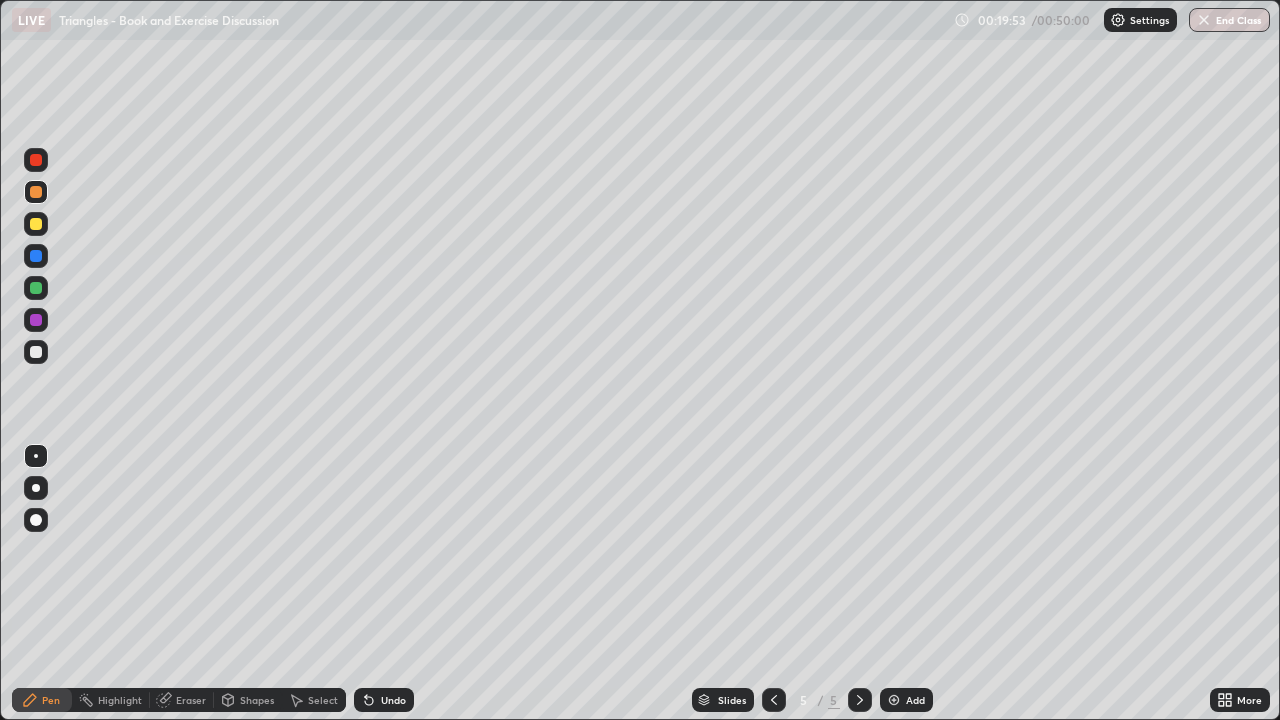 click at bounding box center [36, 224] 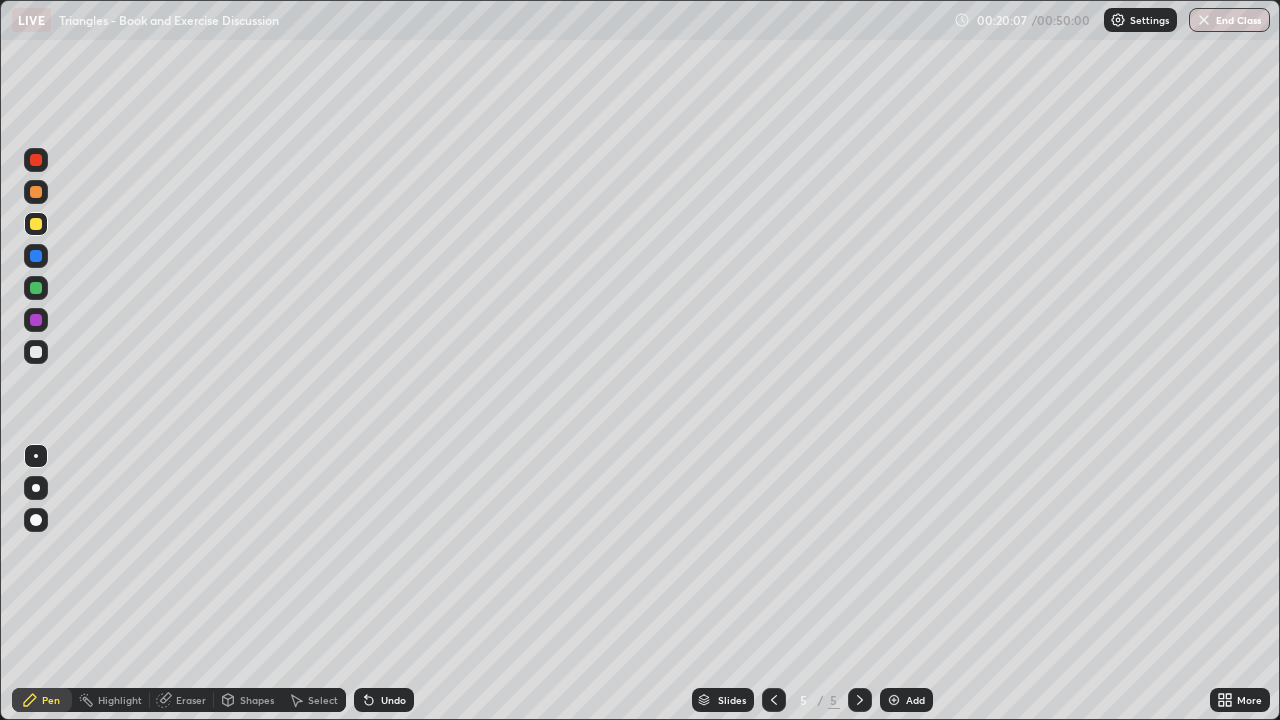 click on "Shapes" at bounding box center [257, 700] 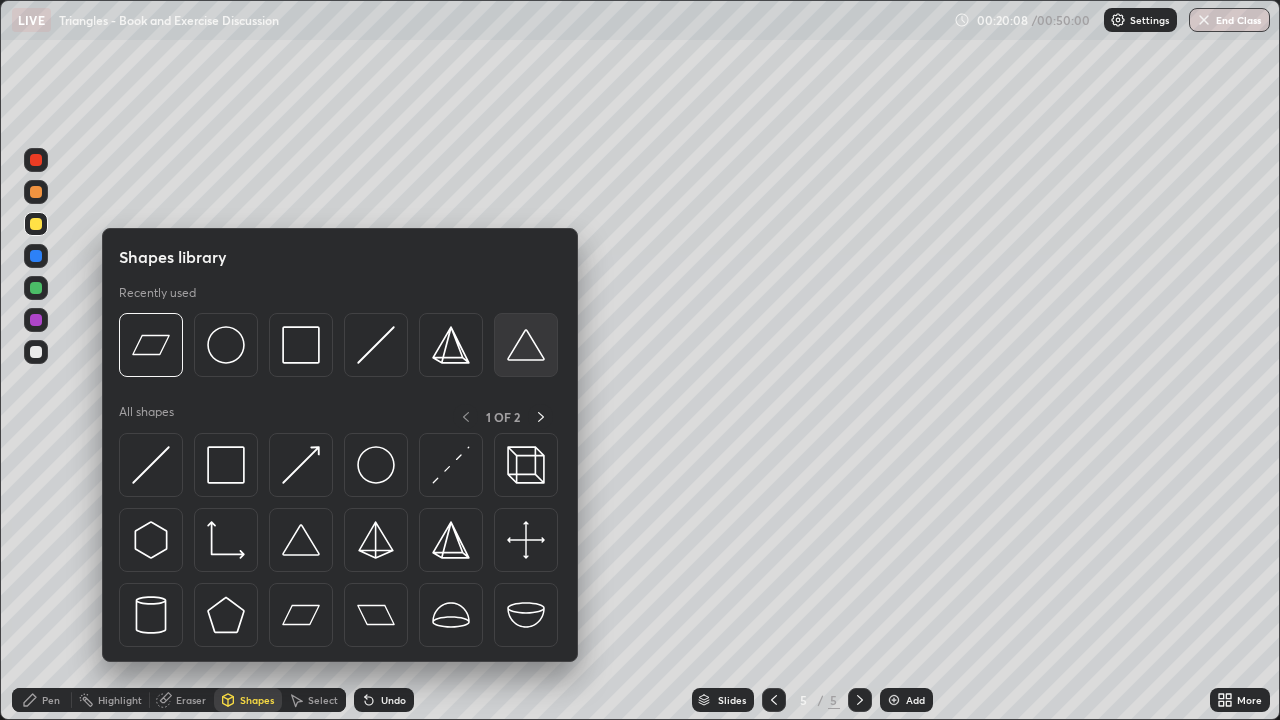 click at bounding box center (526, 345) 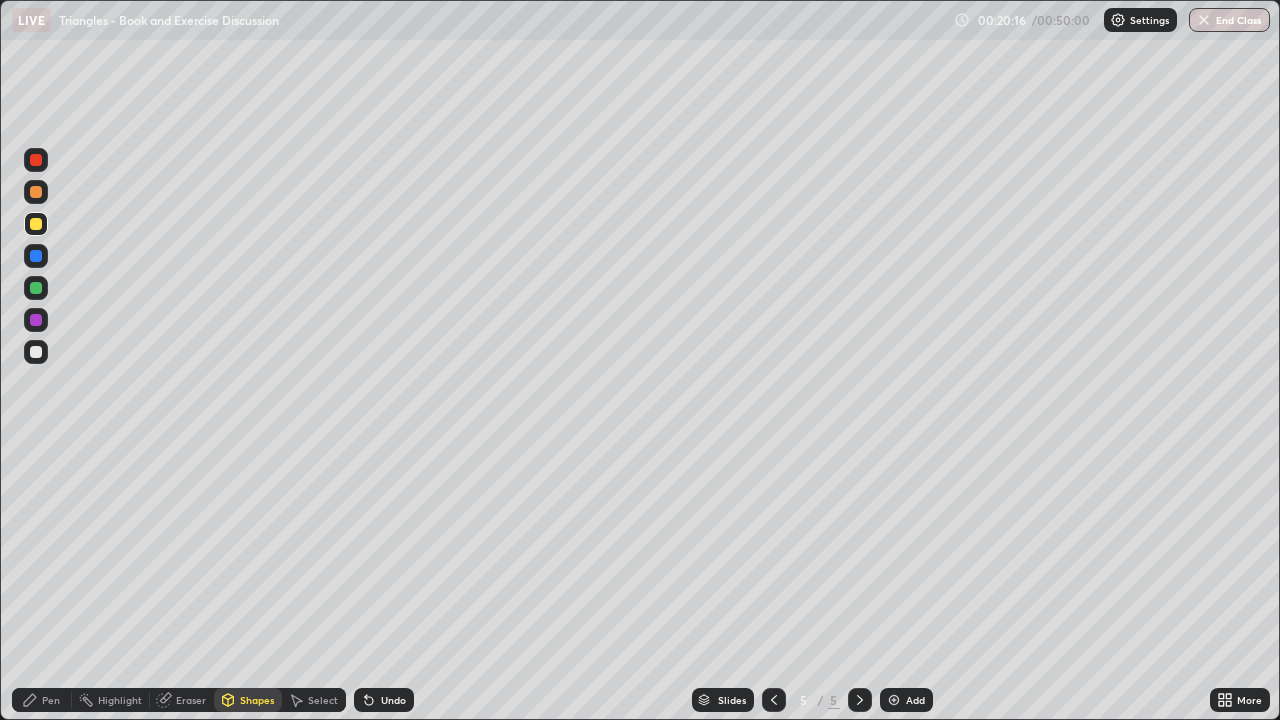 click on "Shapes" at bounding box center [257, 700] 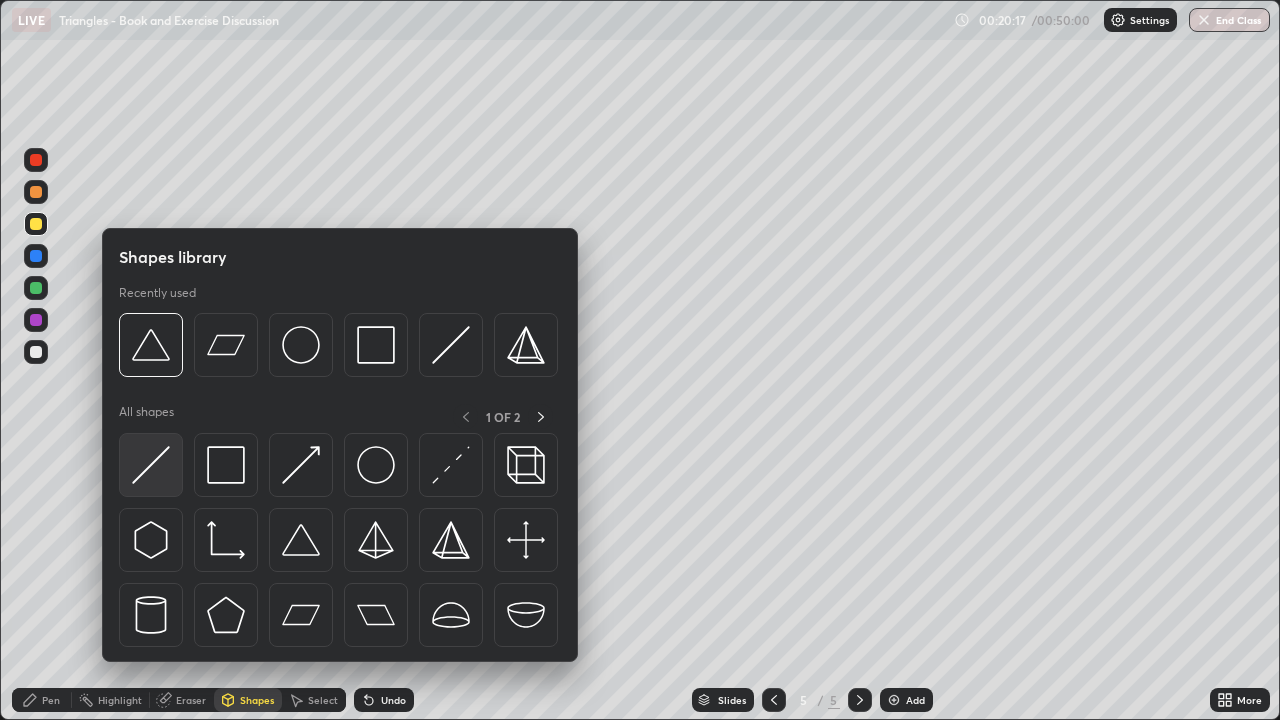 click at bounding box center (151, 465) 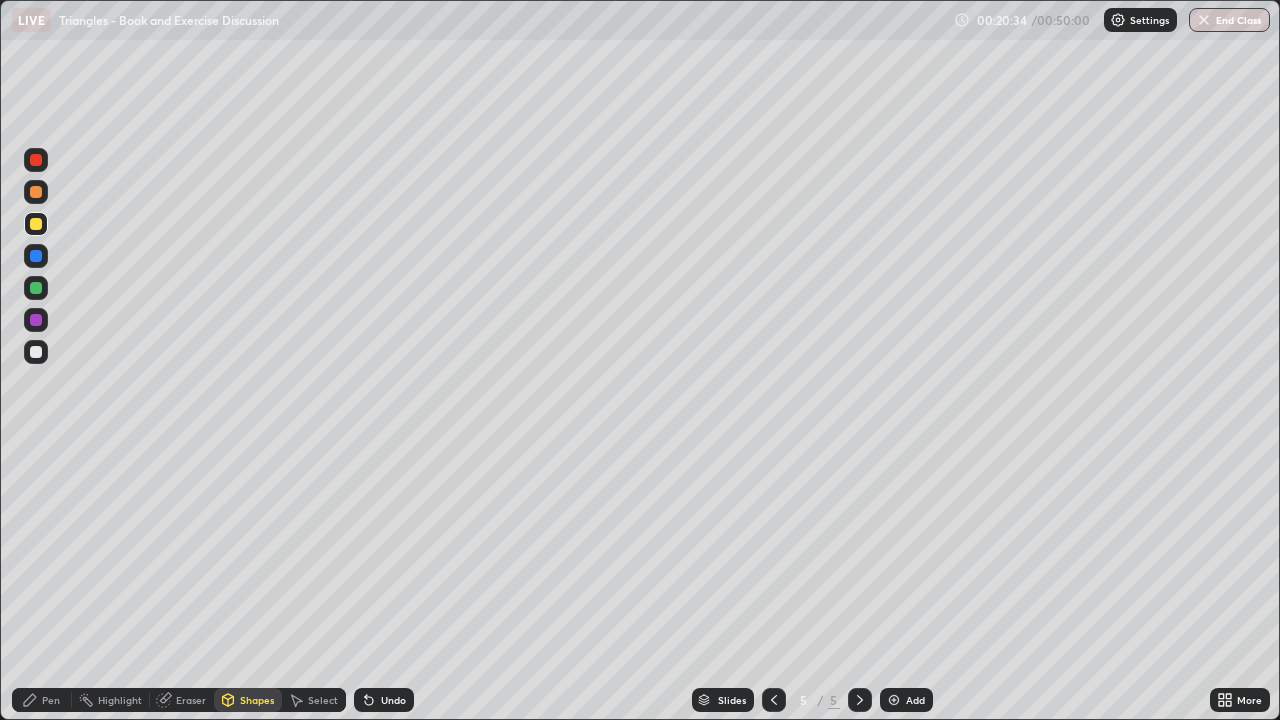click on "Pen" at bounding box center [42, 700] 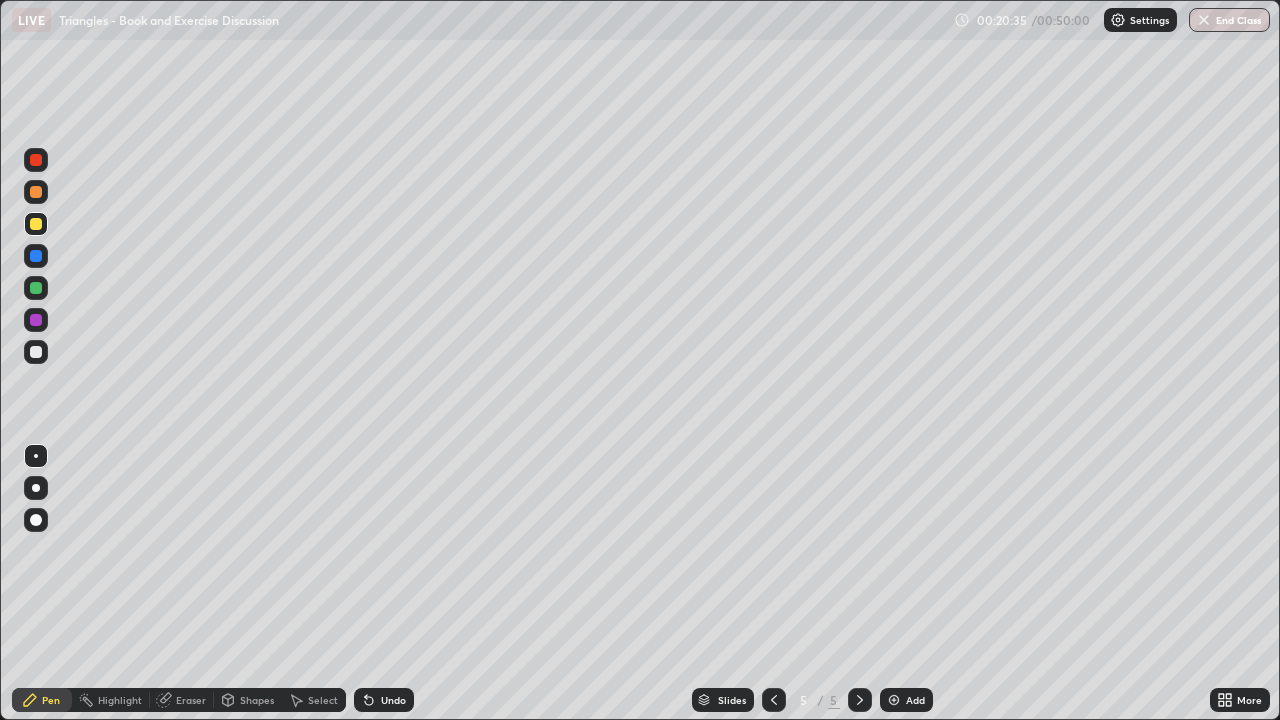 click at bounding box center (36, 352) 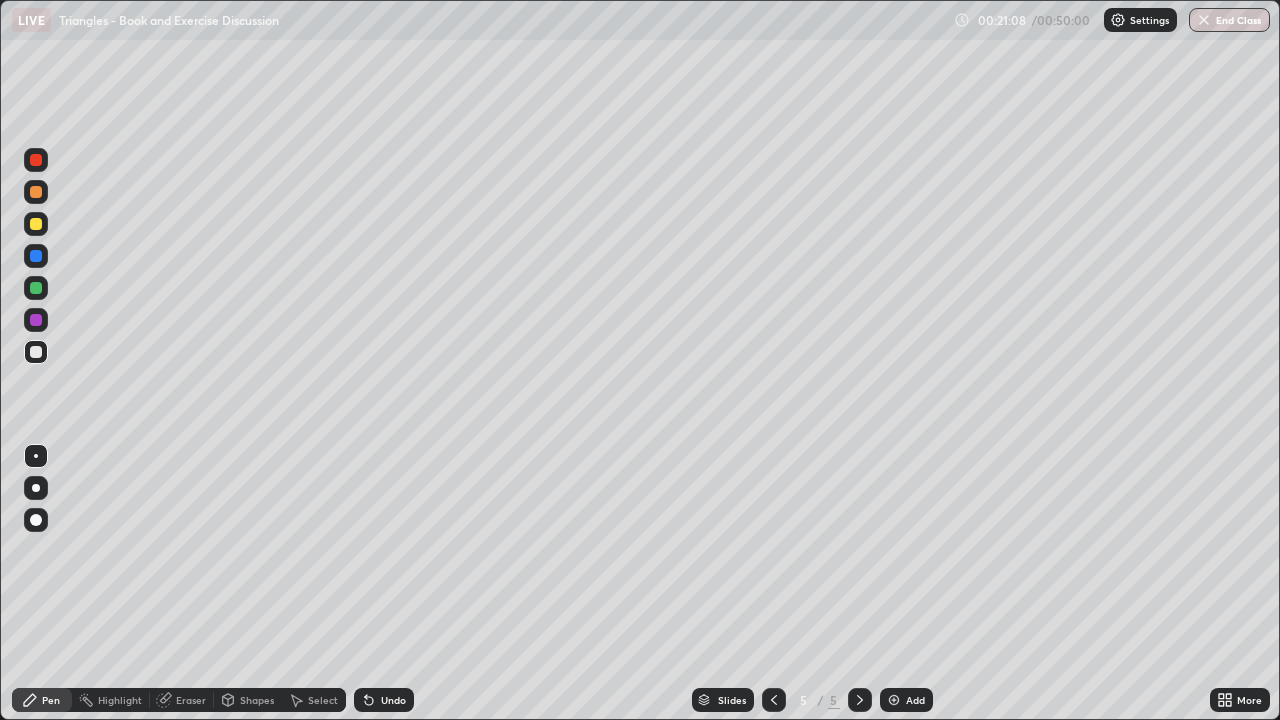 click on "Undo" at bounding box center (393, 700) 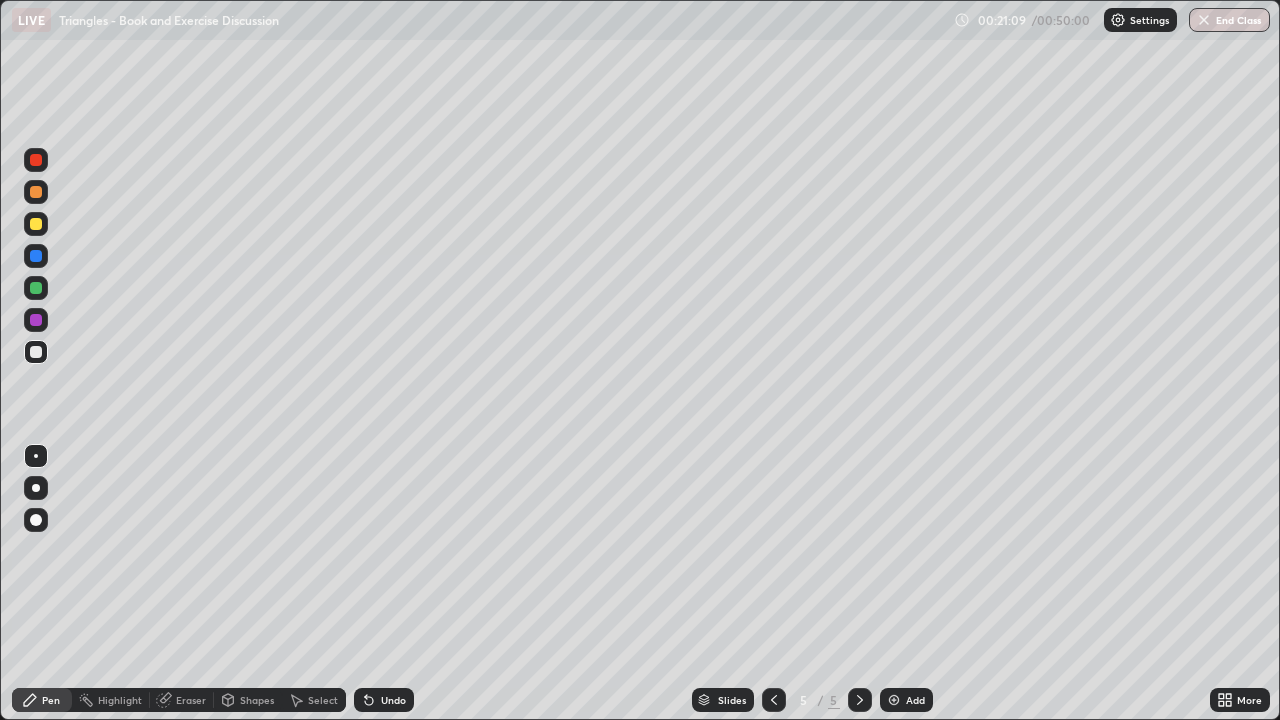 click on "Undo" at bounding box center [393, 700] 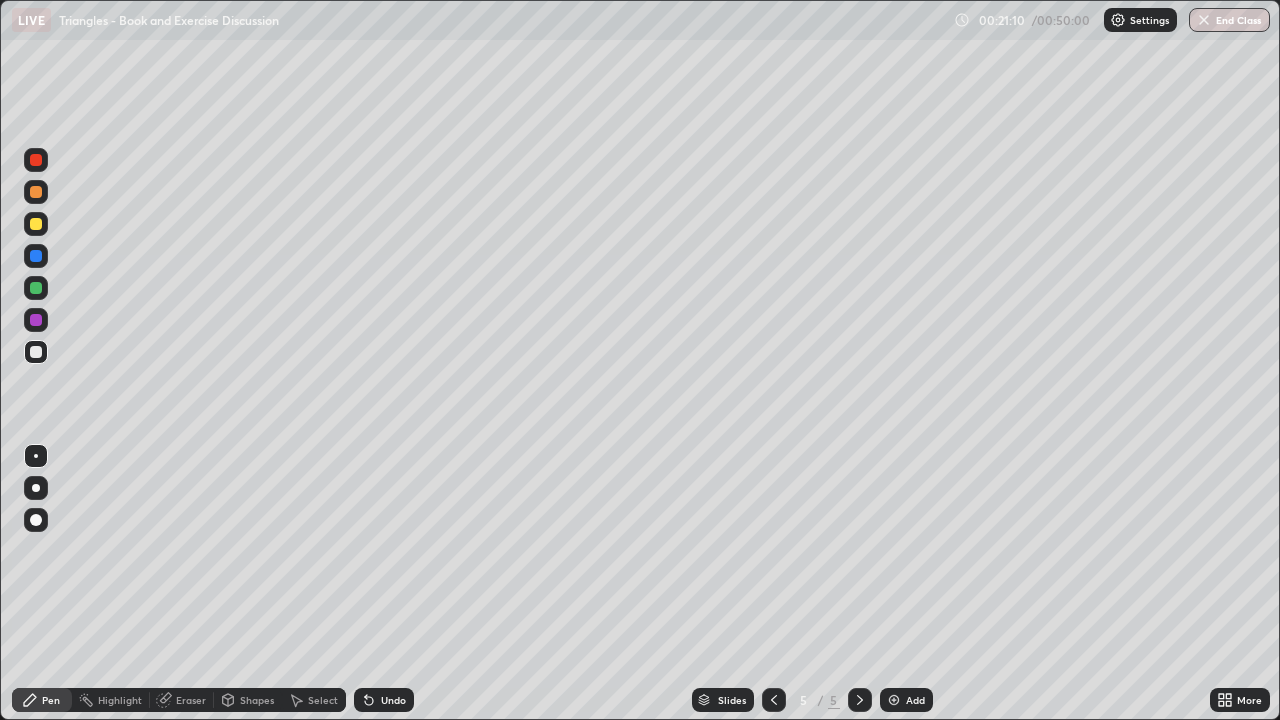 click on "Undo" at bounding box center [393, 700] 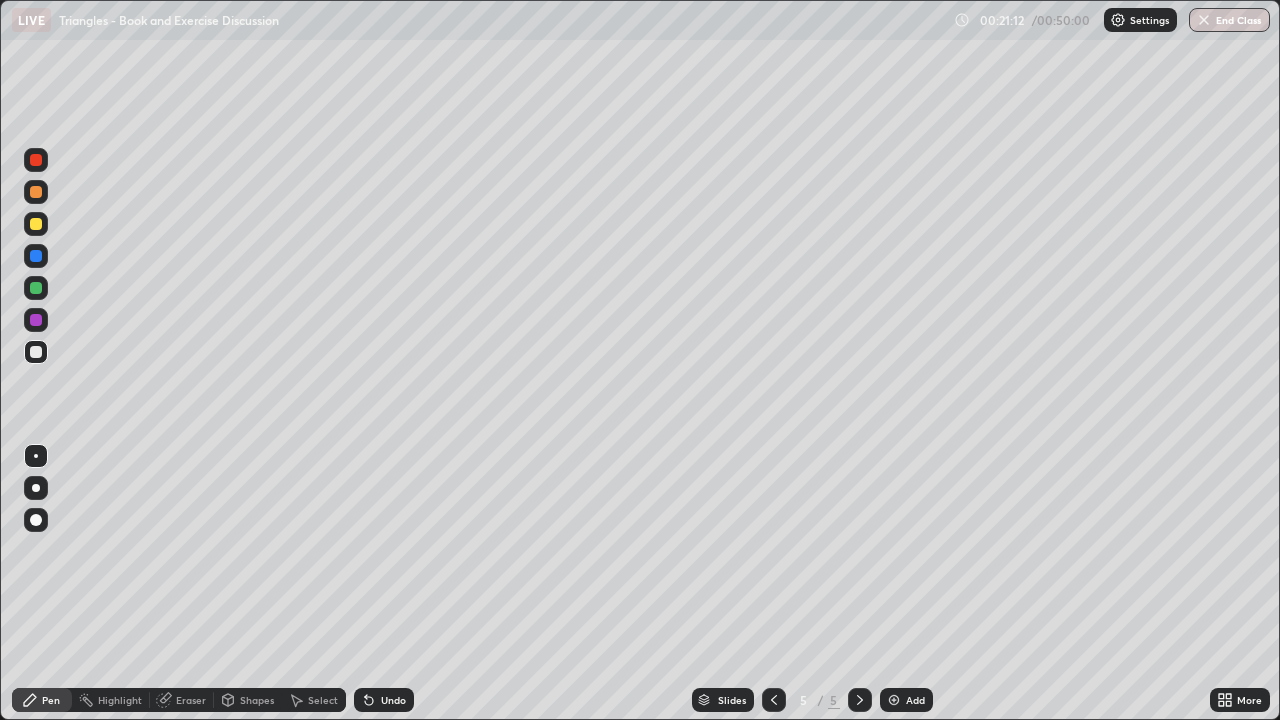 click on "Undo" at bounding box center [384, 700] 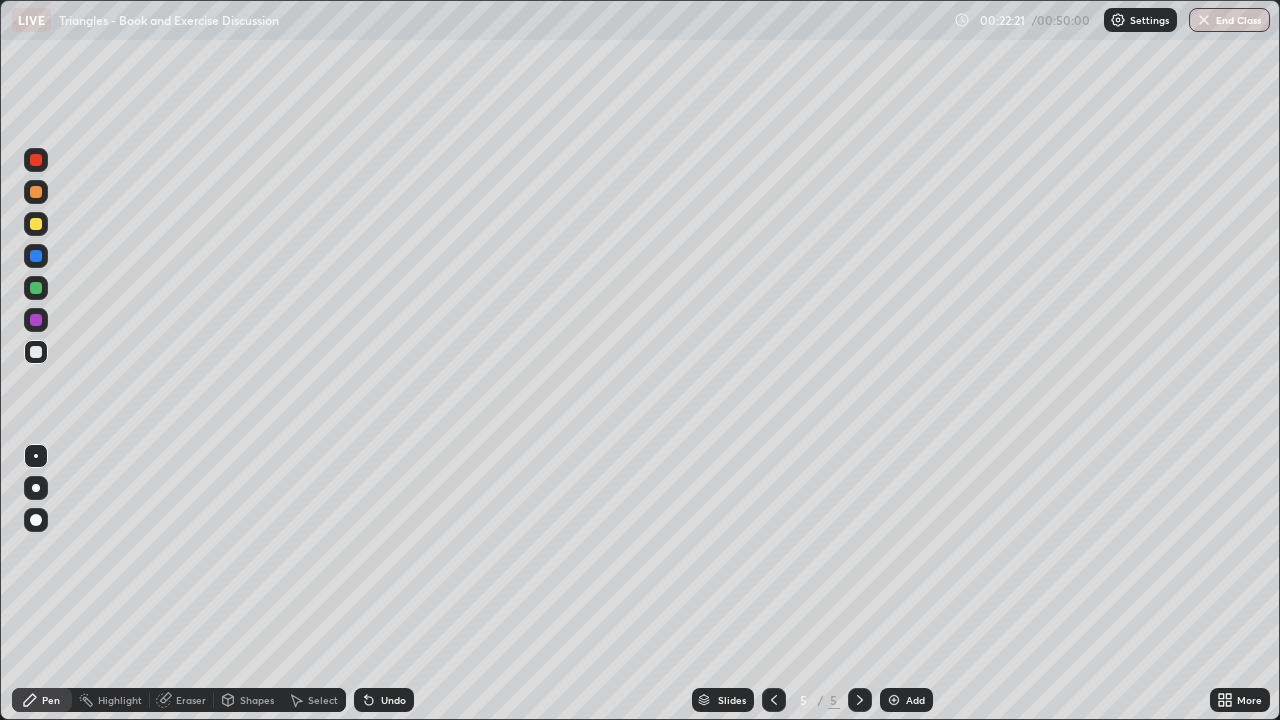 click on "Undo" at bounding box center (393, 700) 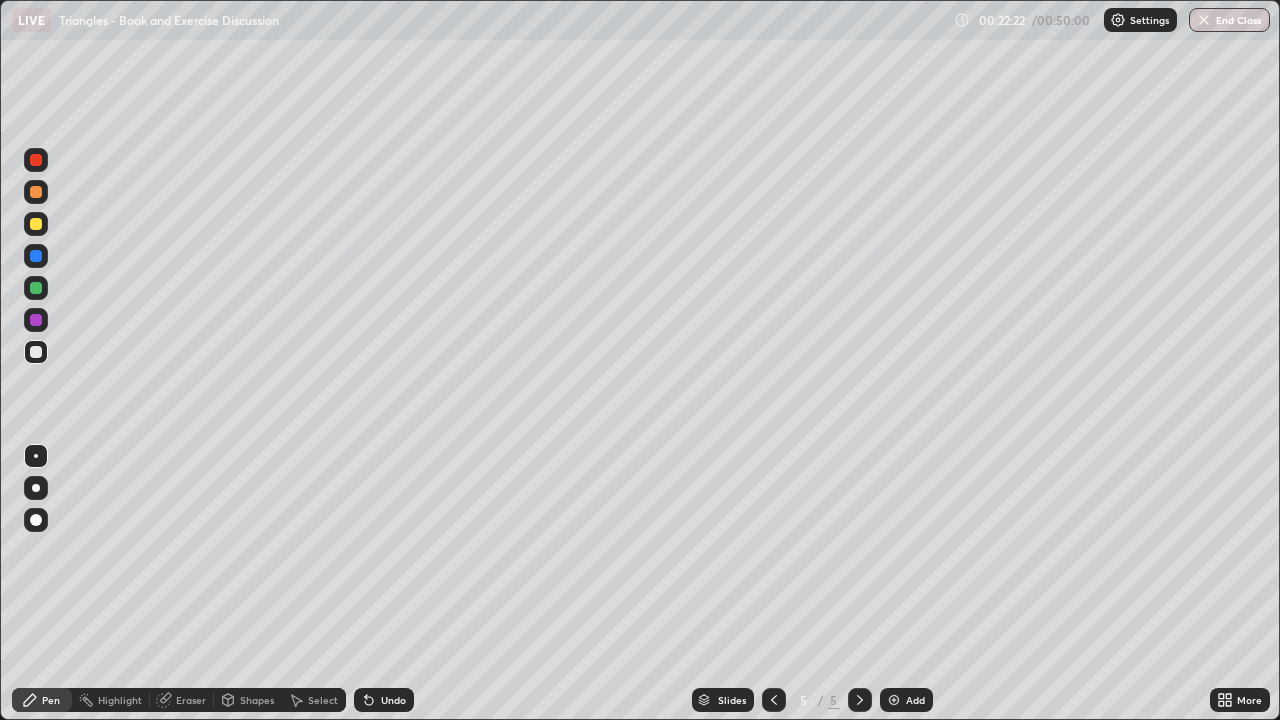 click on "Undo" at bounding box center [393, 700] 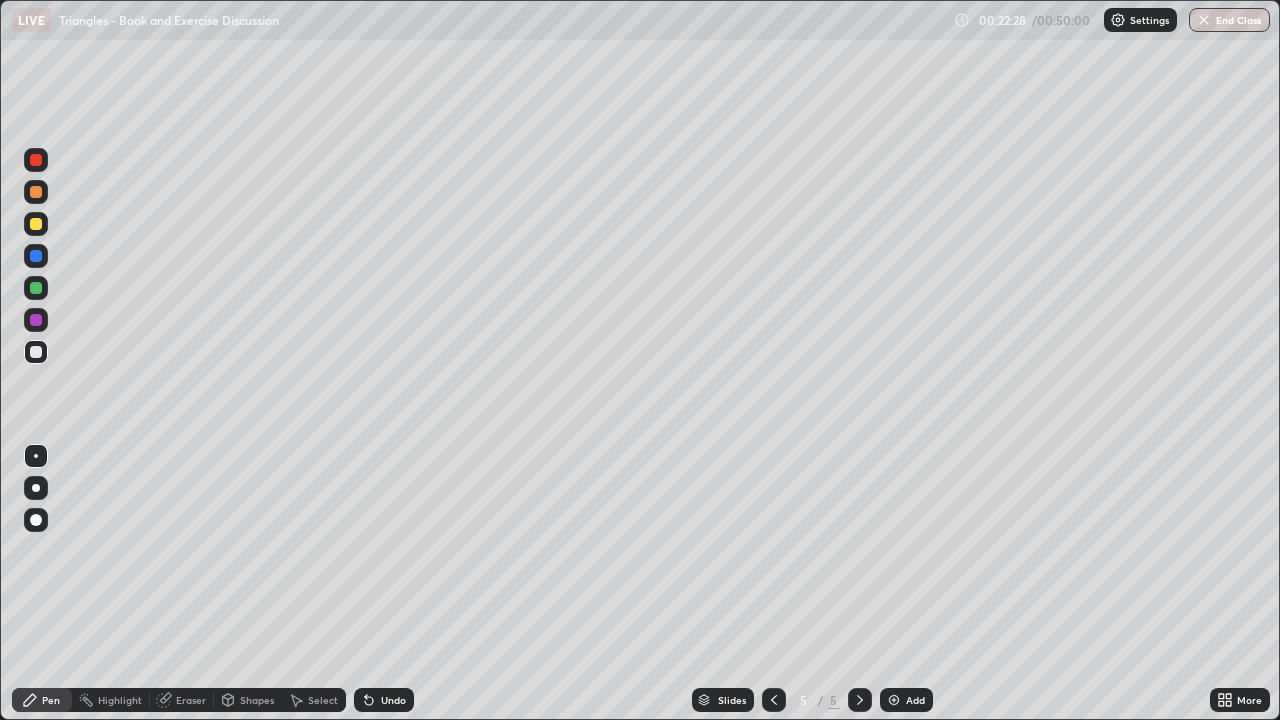 click on "Undo" at bounding box center (393, 700) 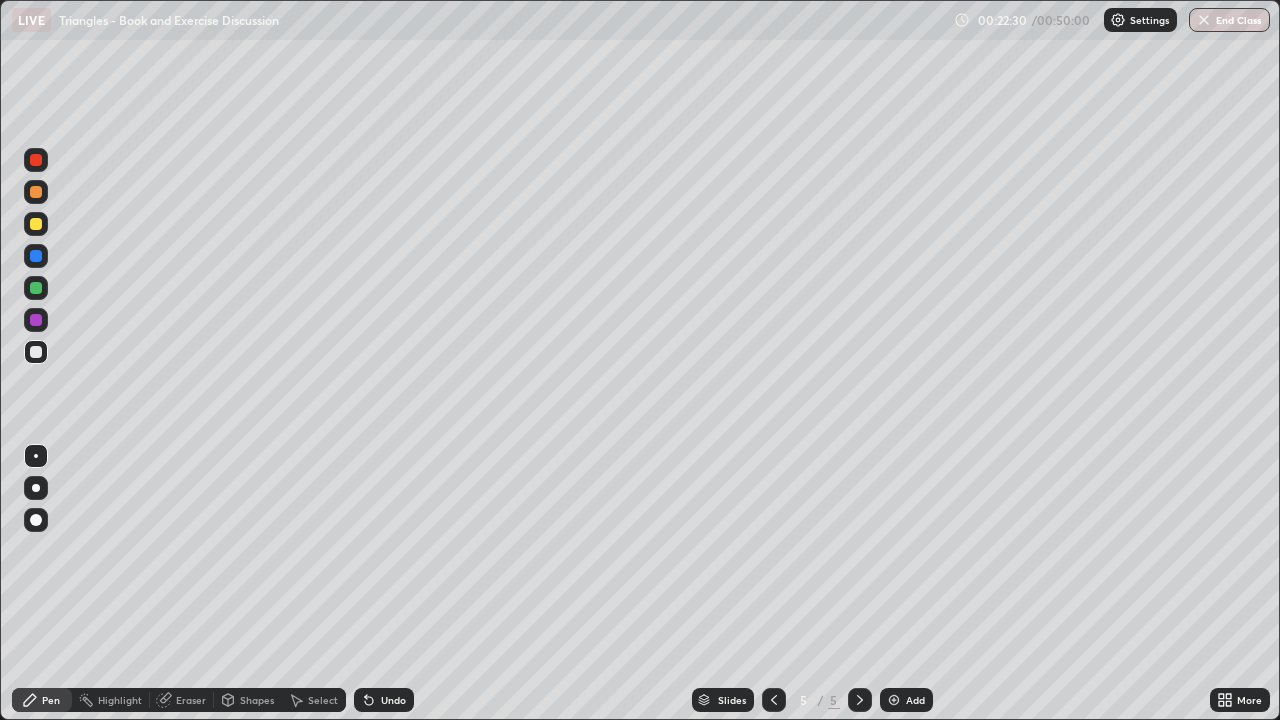 click on "Undo" at bounding box center (393, 700) 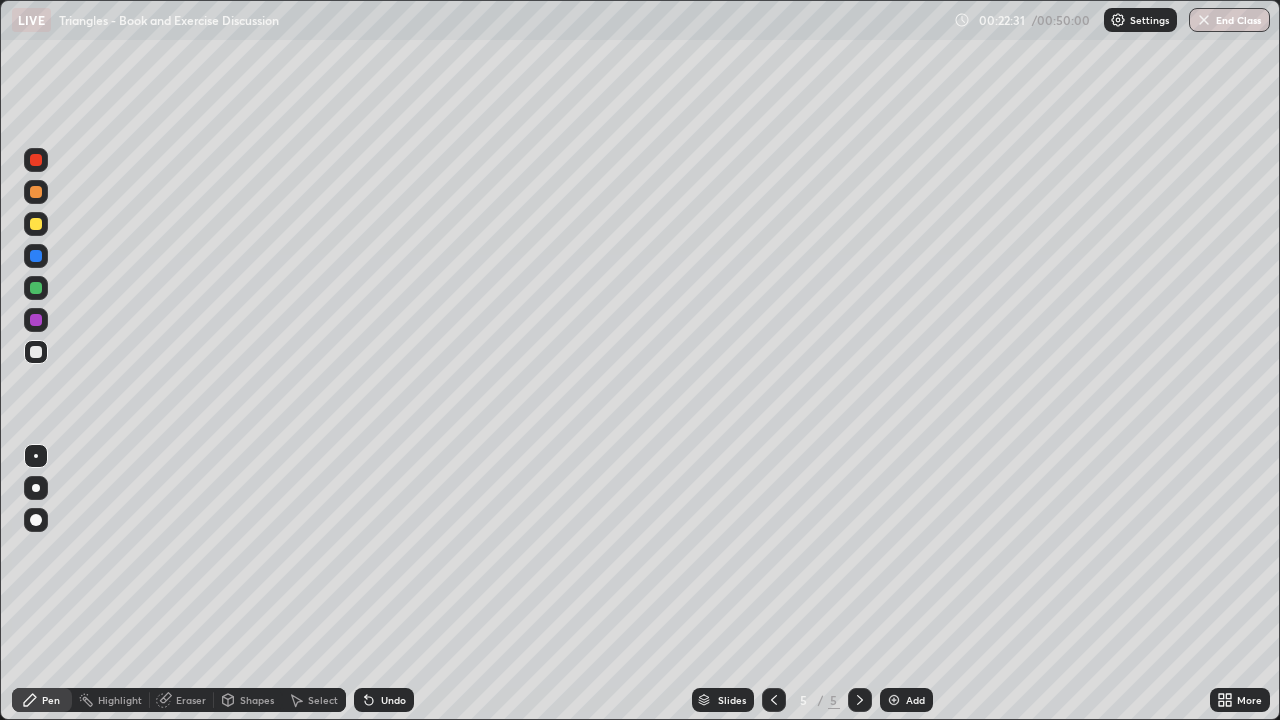click on "Undo" at bounding box center [393, 700] 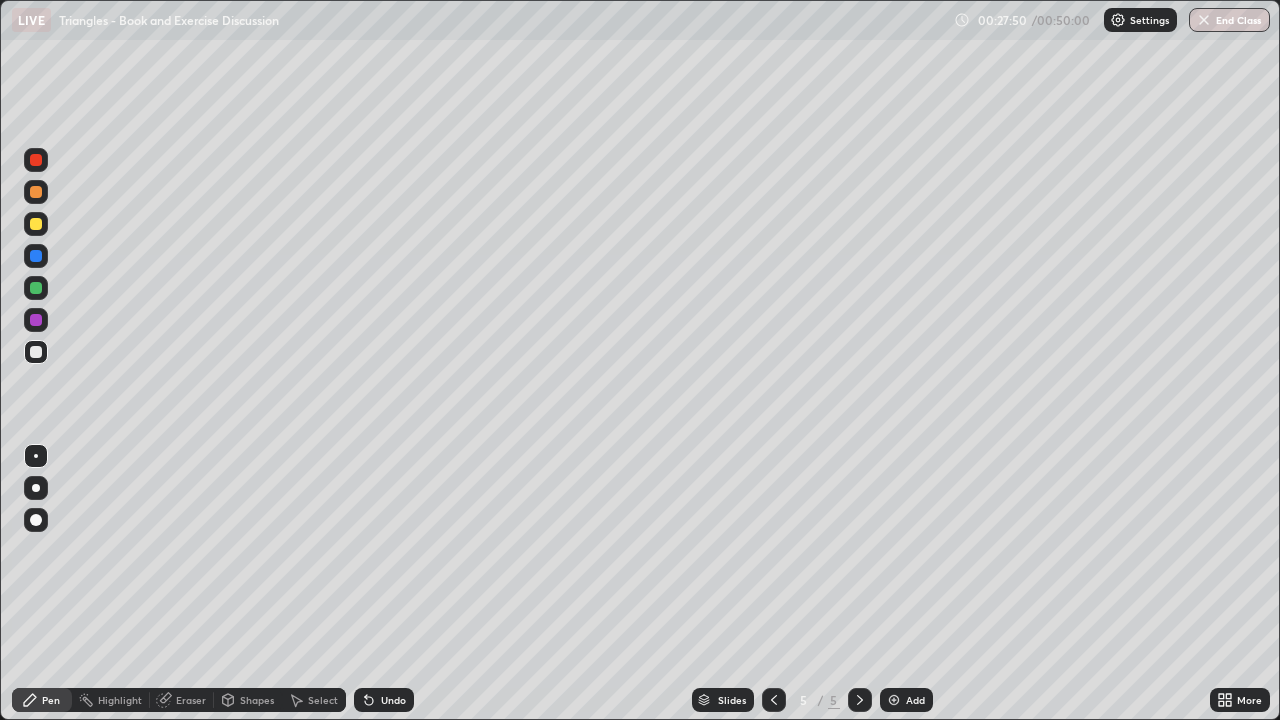 click on "Add" at bounding box center (915, 700) 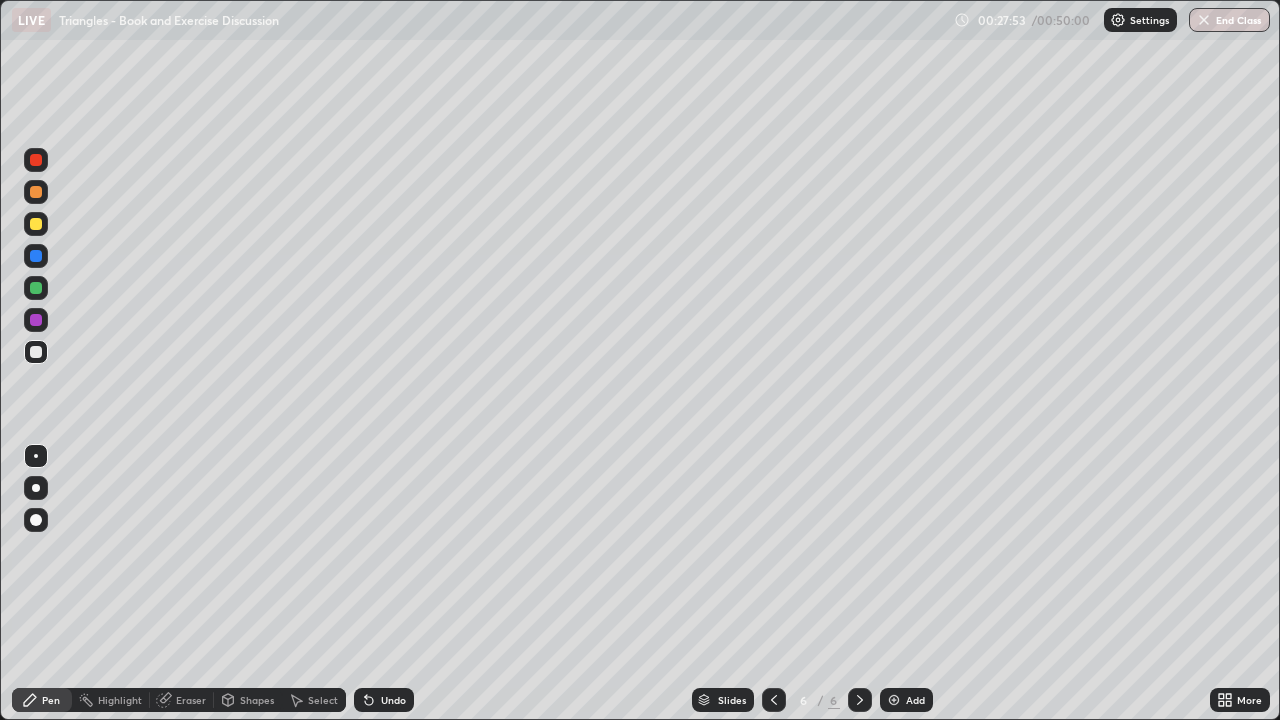 click at bounding box center (36, 224) 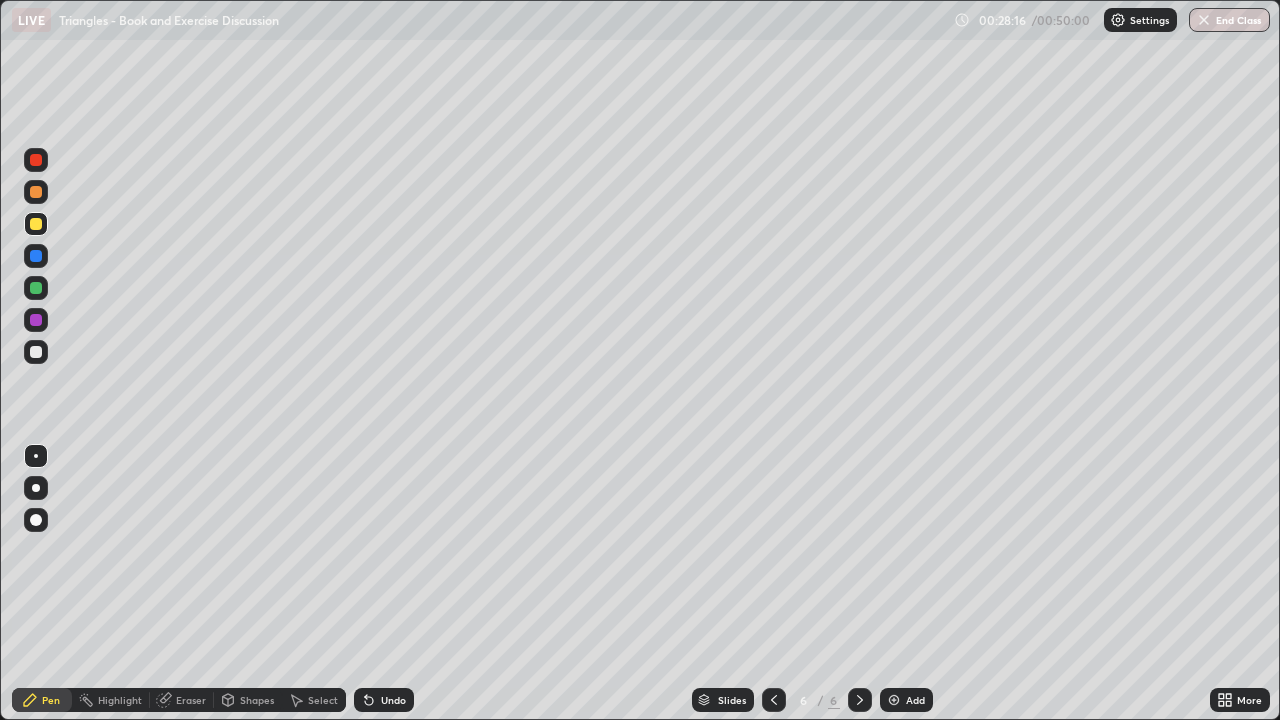 click on "Shapes" at bounding box center [257, 700] 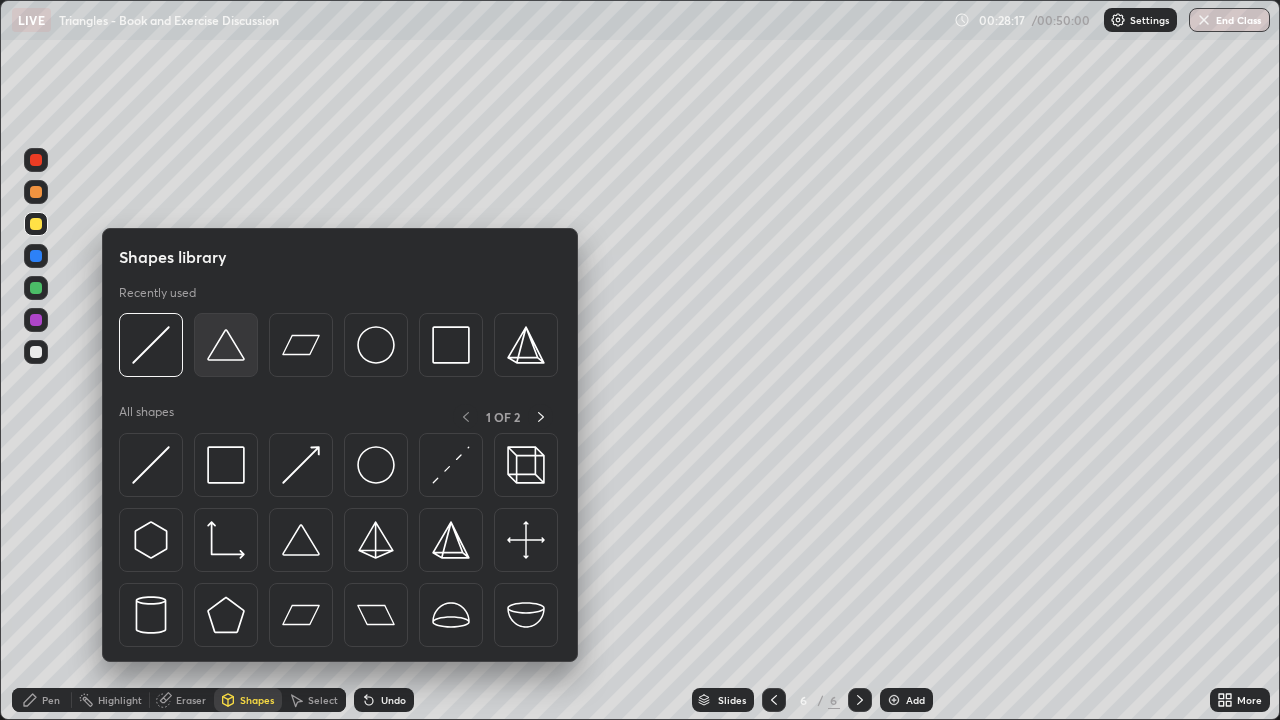 click at bounding box center (226, 345) 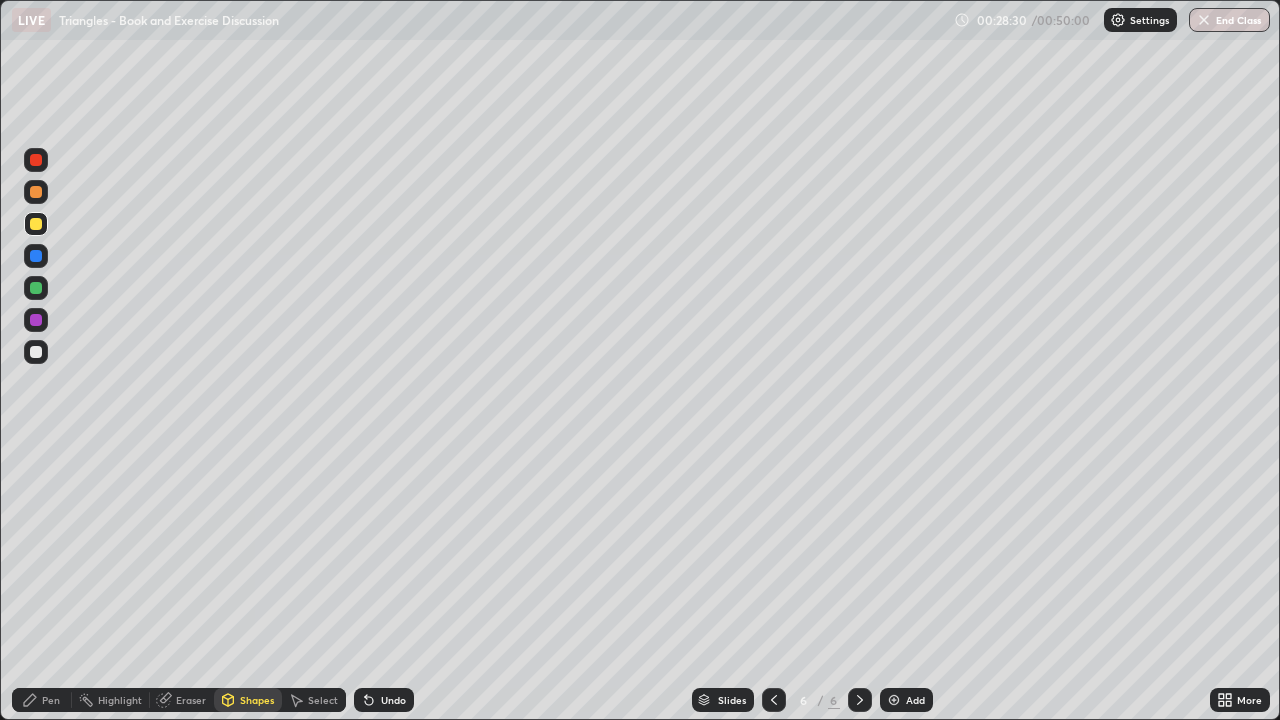 click on "Undo" at bounding box center (384, 700) 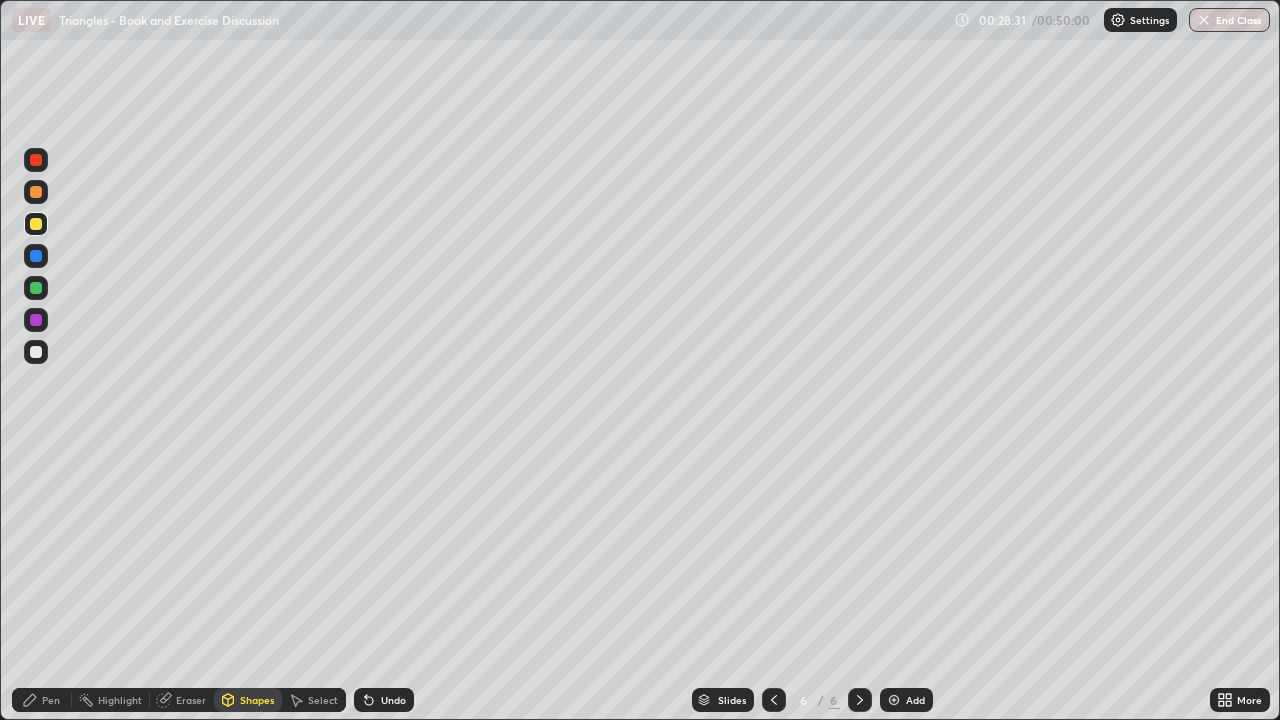 click 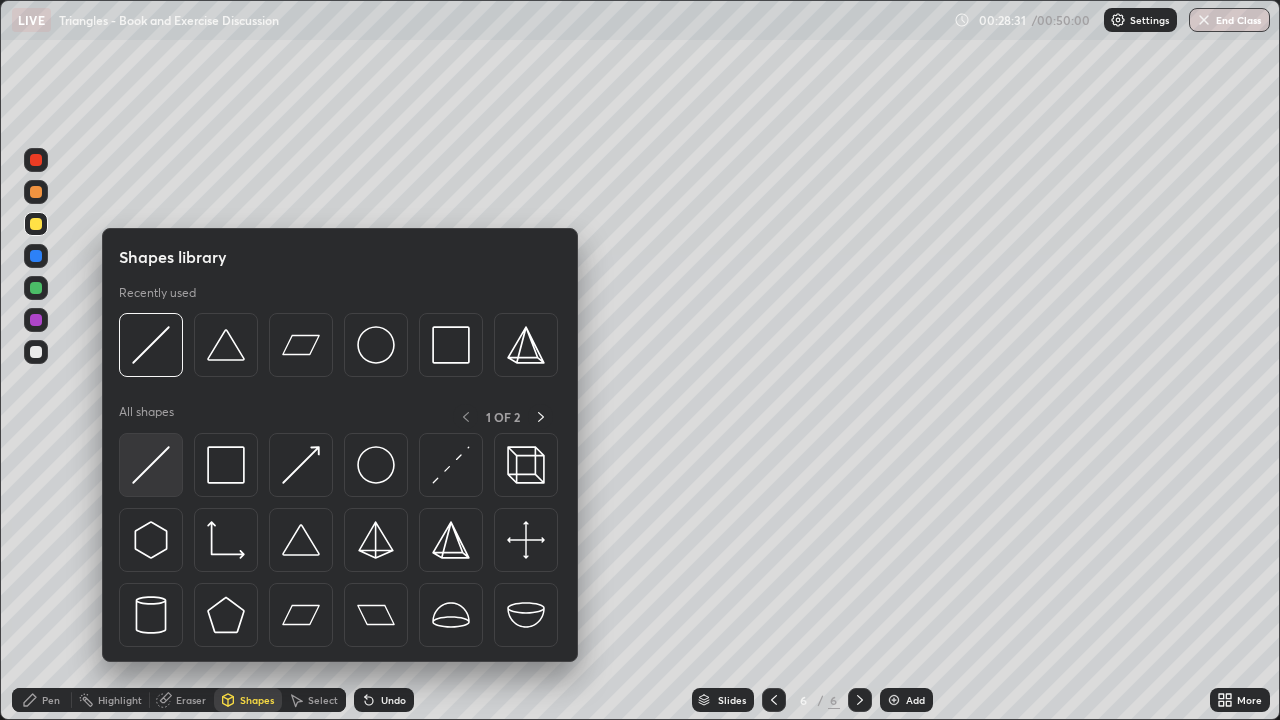 click at bounding box center [151, 465] 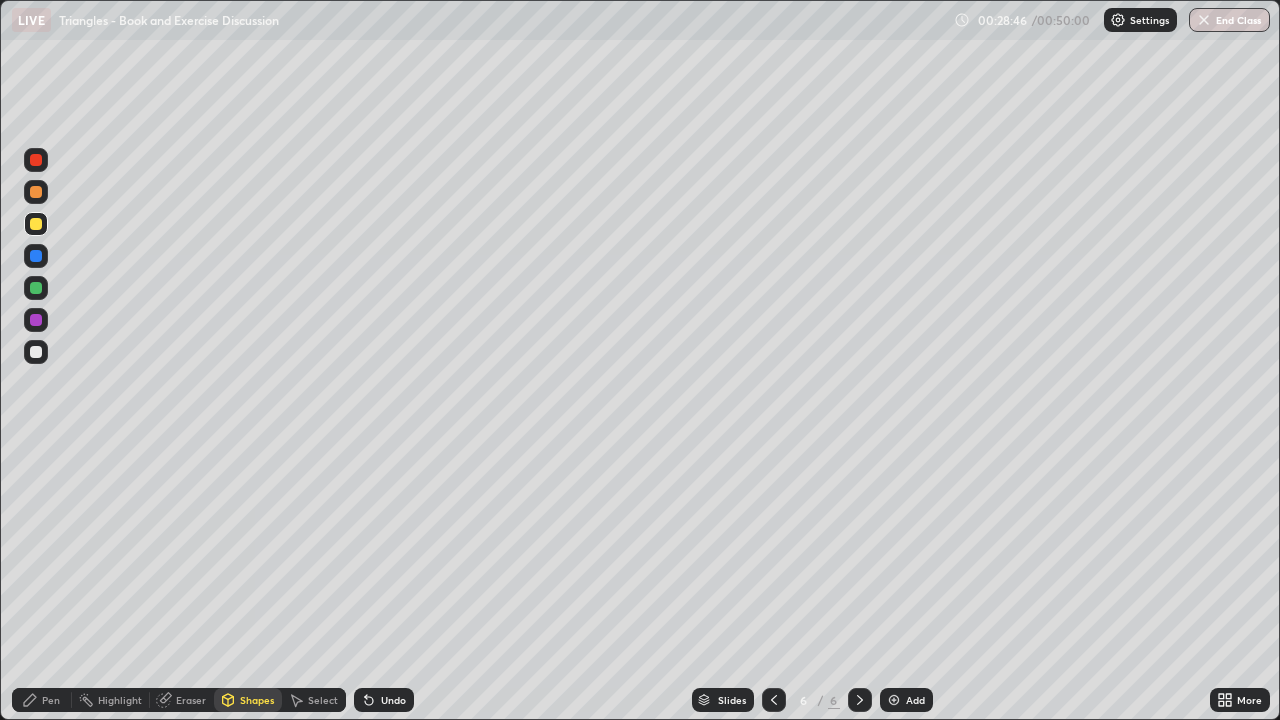 click on "Pen" at bounding box center [51, 700] 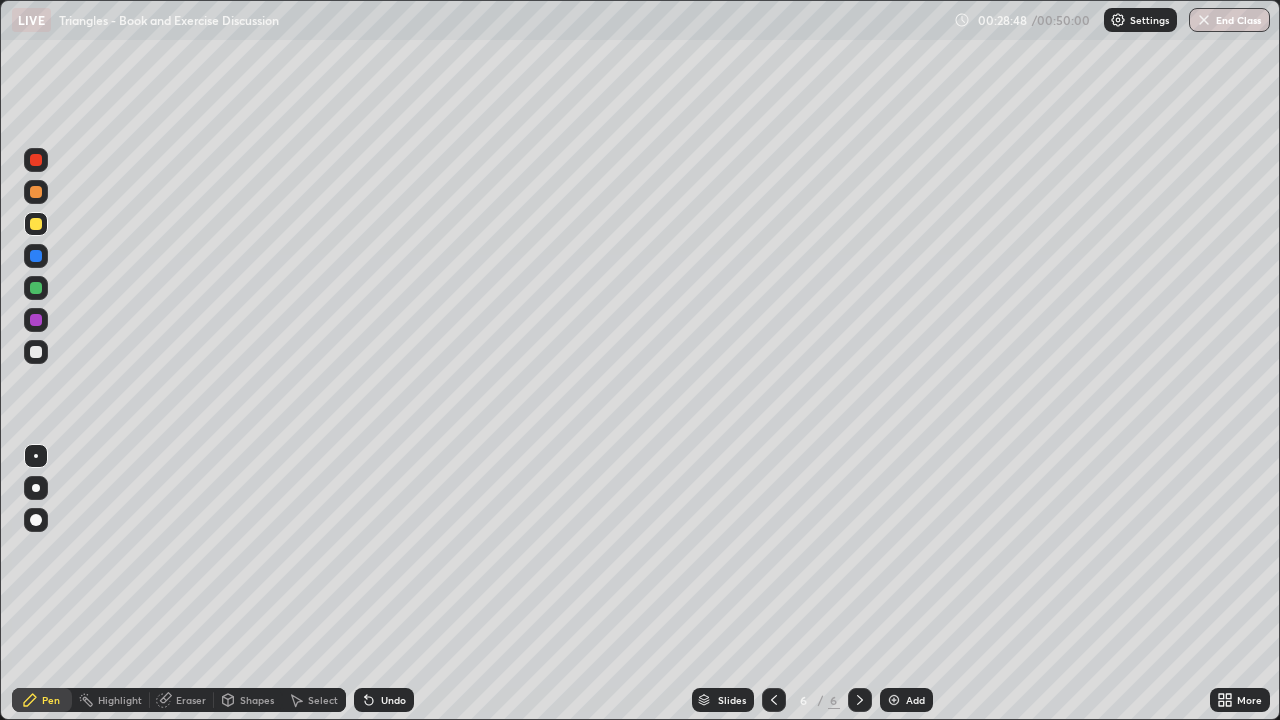 click at bounding box center (36, 352) 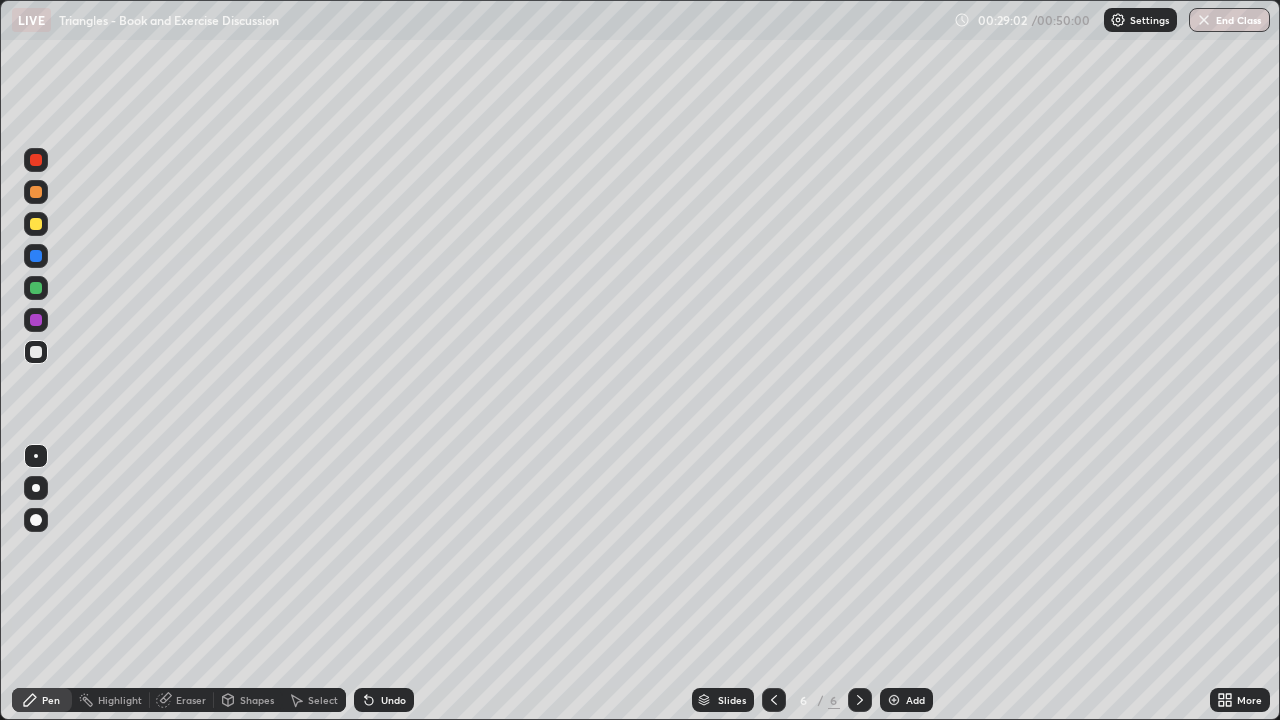 click on "Eraser" at bounding box center [191, 700] 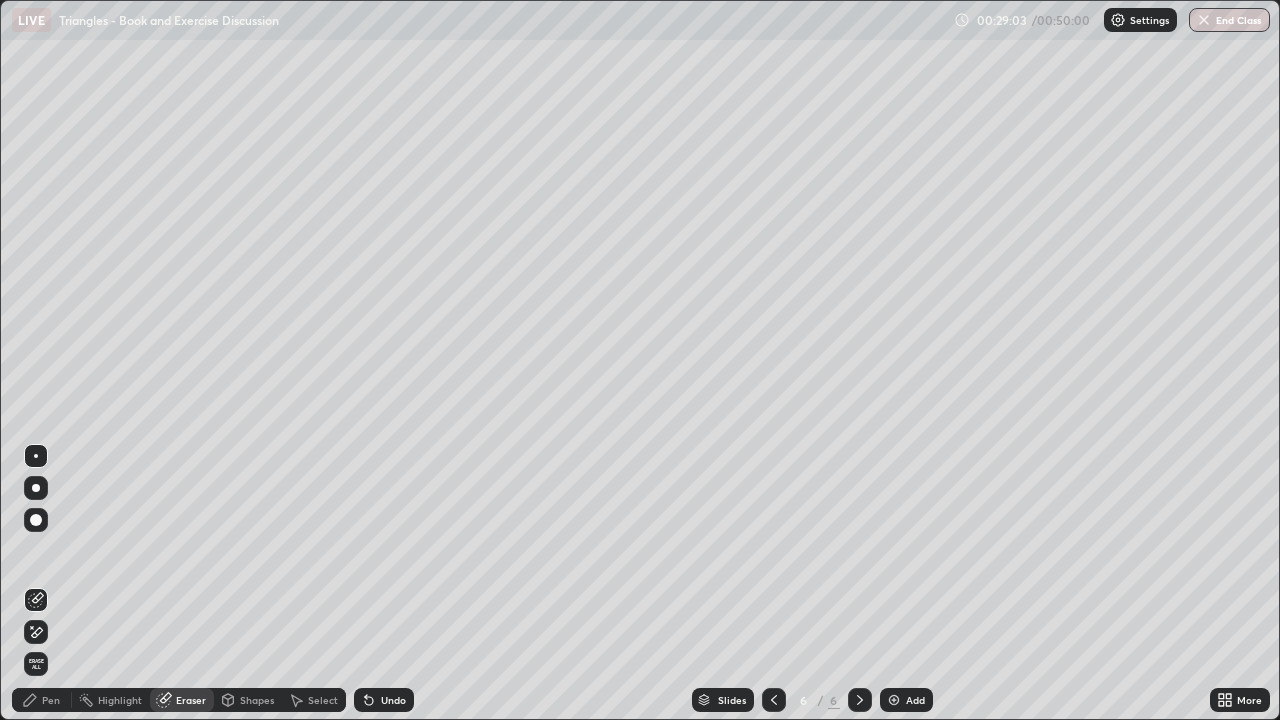 click 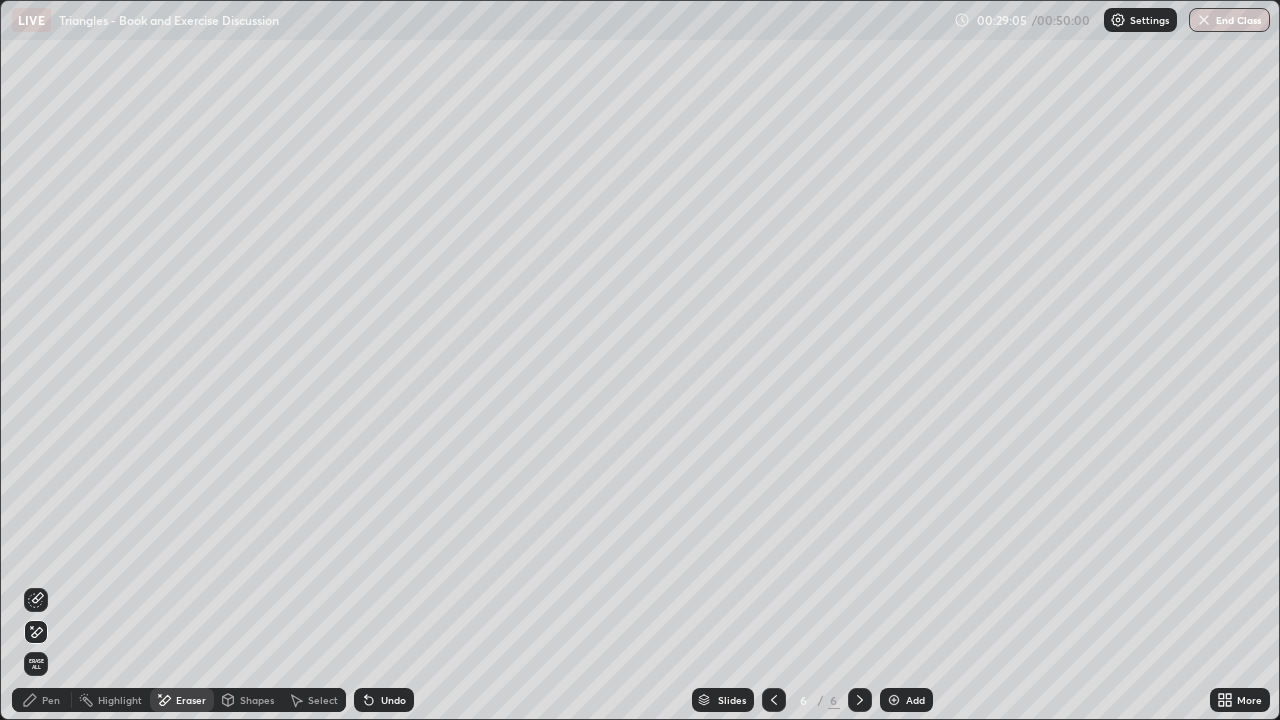 click on "Undo" at bounding box center [384, 700] 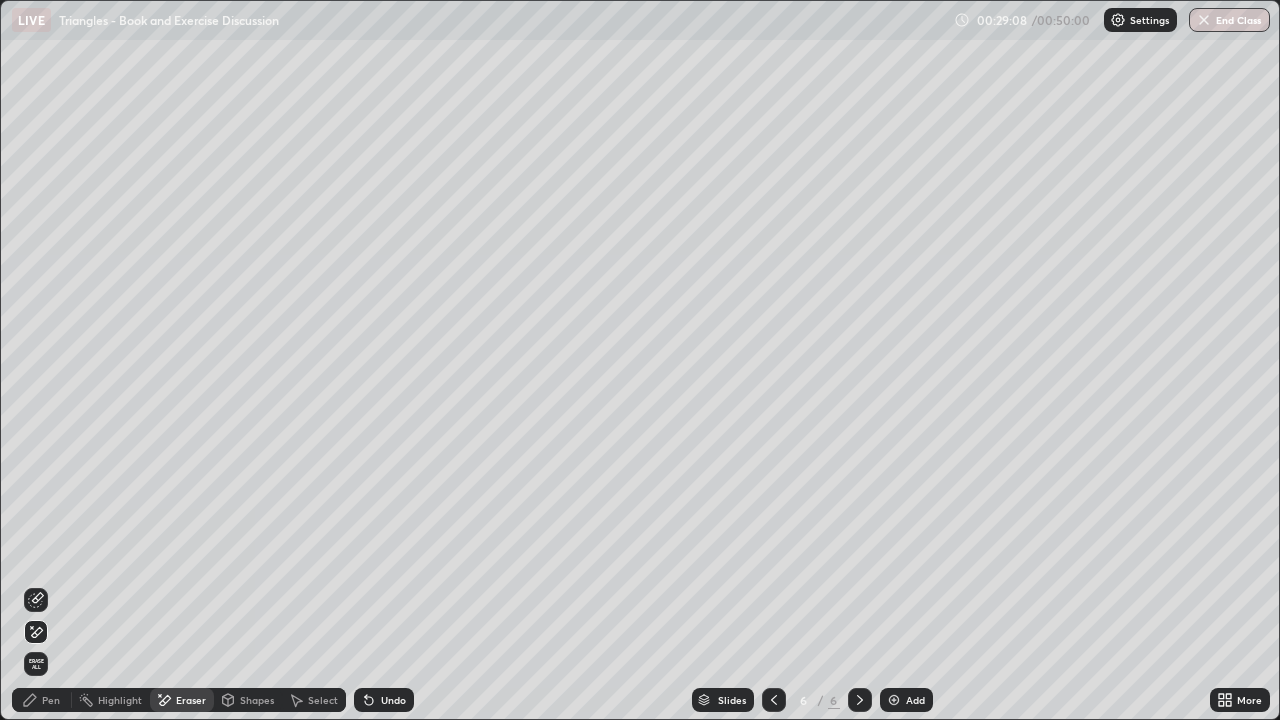 click on "Undo" at bounding box center (384, 700) 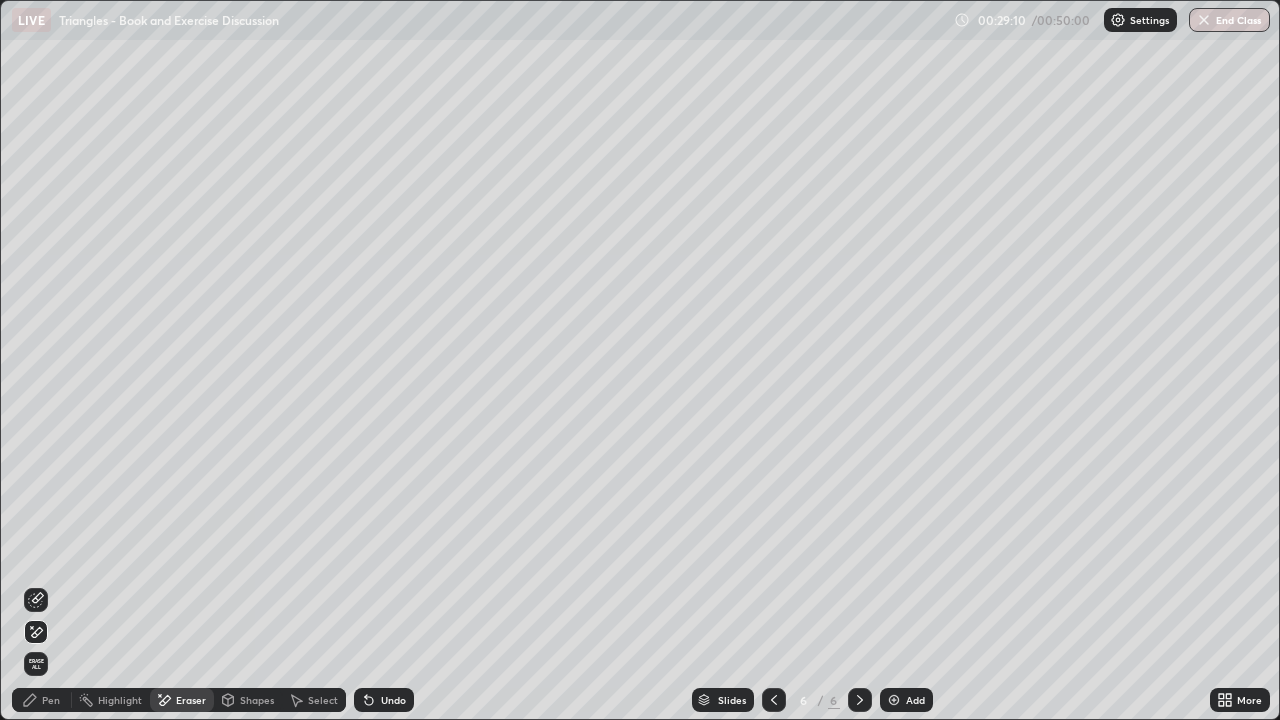 click on "Shapes" at bounding box center (257, 700) 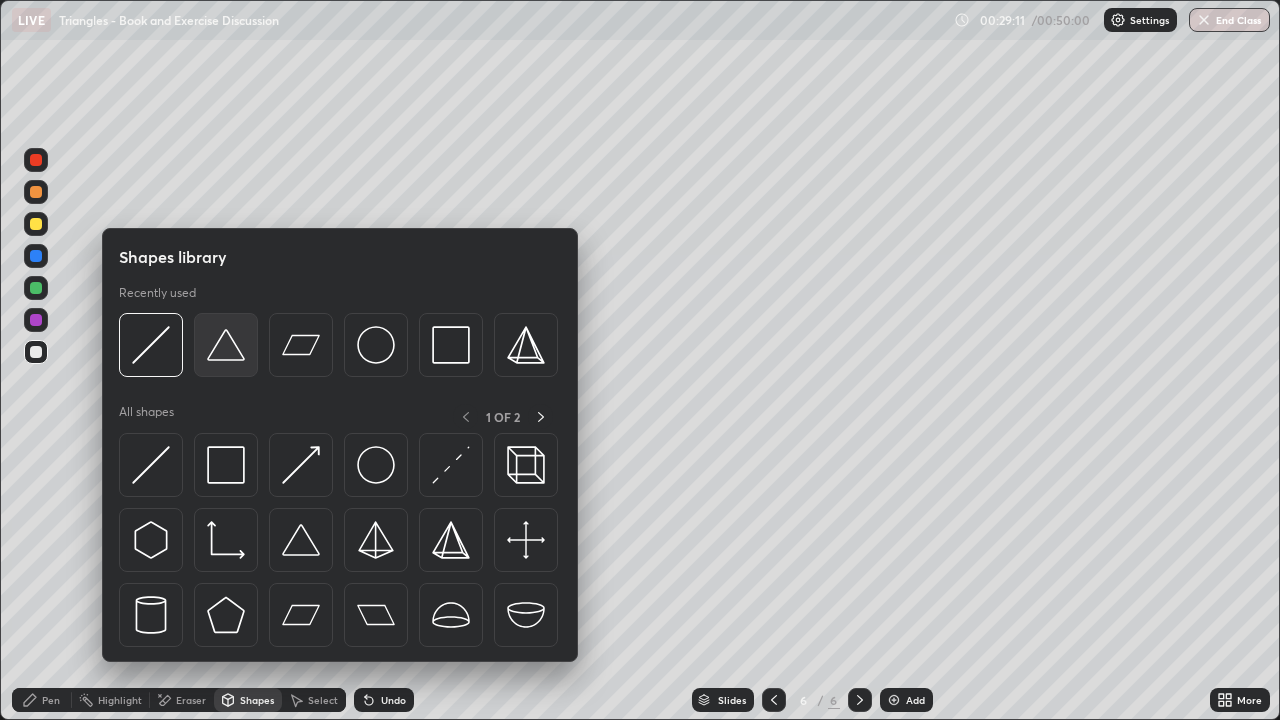 click at bounding box center [226, 345] 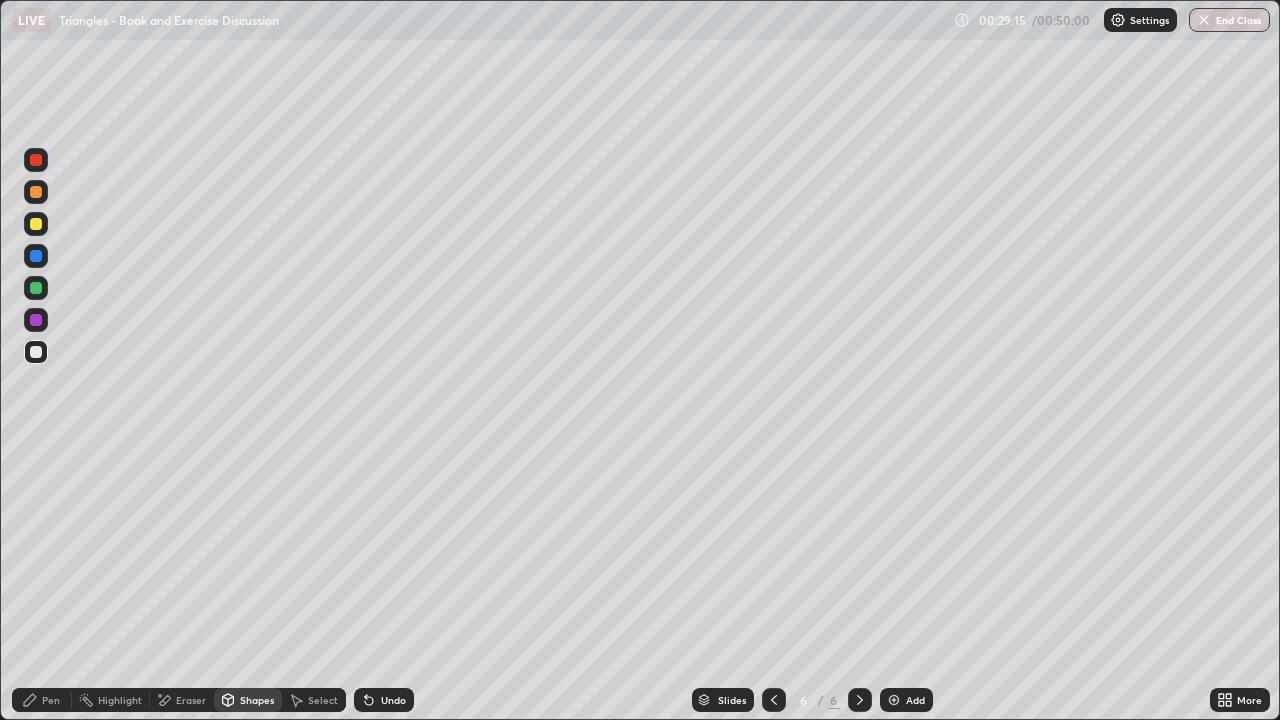 click on "Undo" at bounding box center [393, 700] 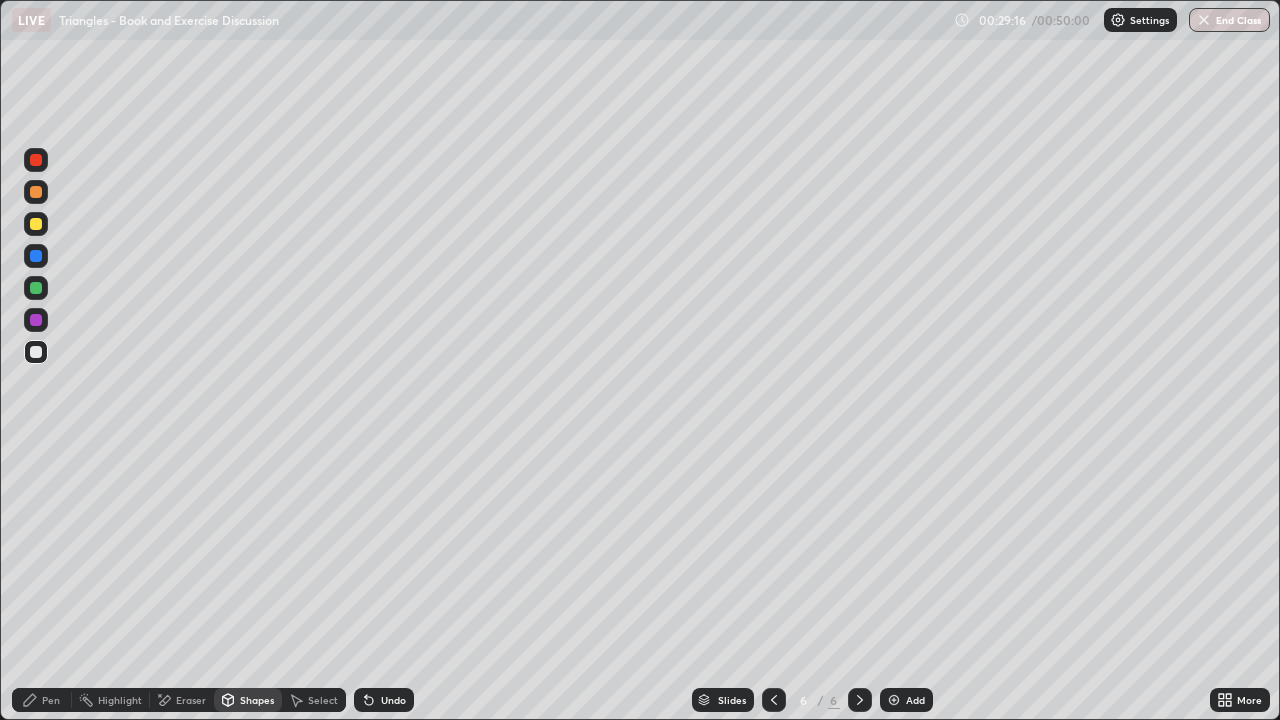 click on "Eraser" at bounding box center (191, 700) 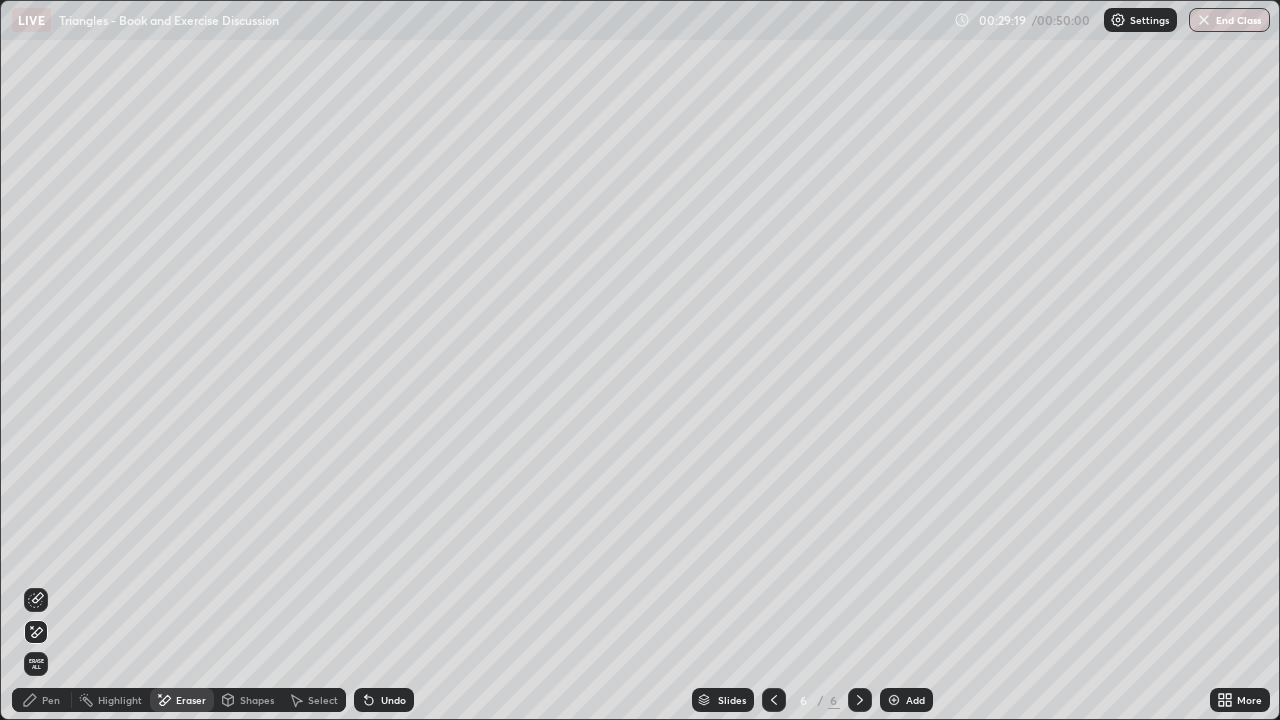 click 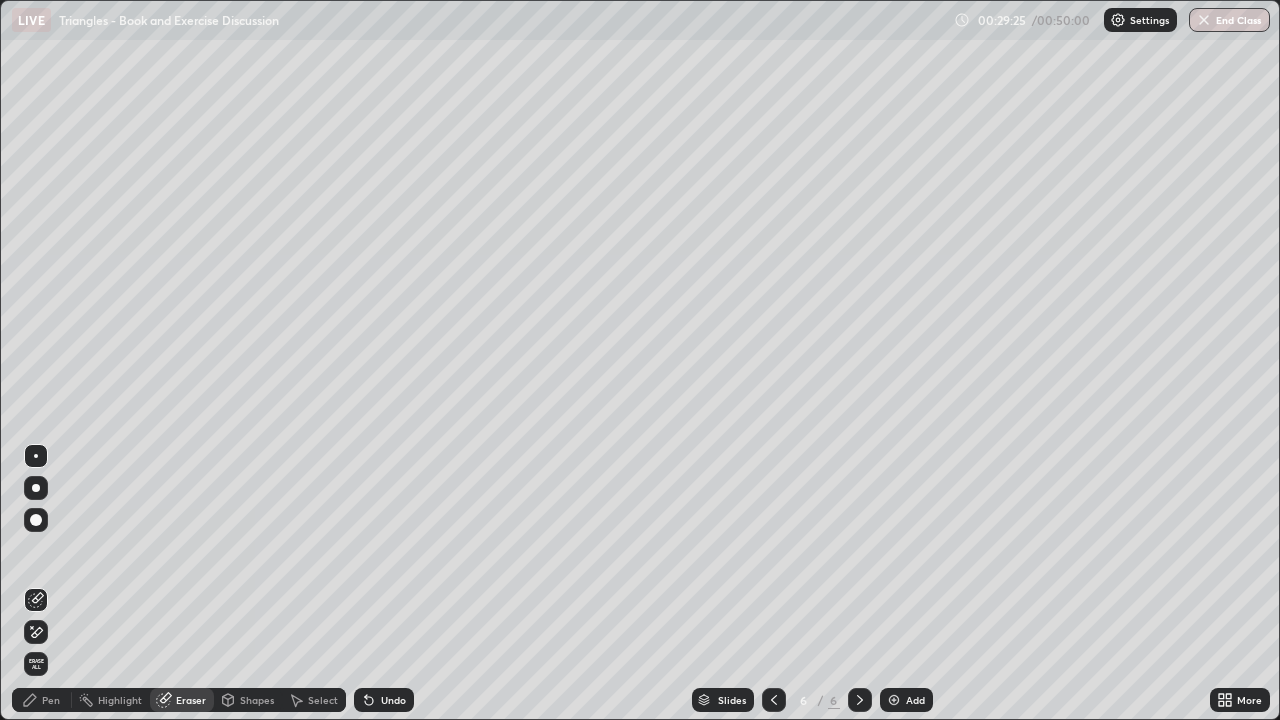 click on "Pen" at bounding box center (51, 700) 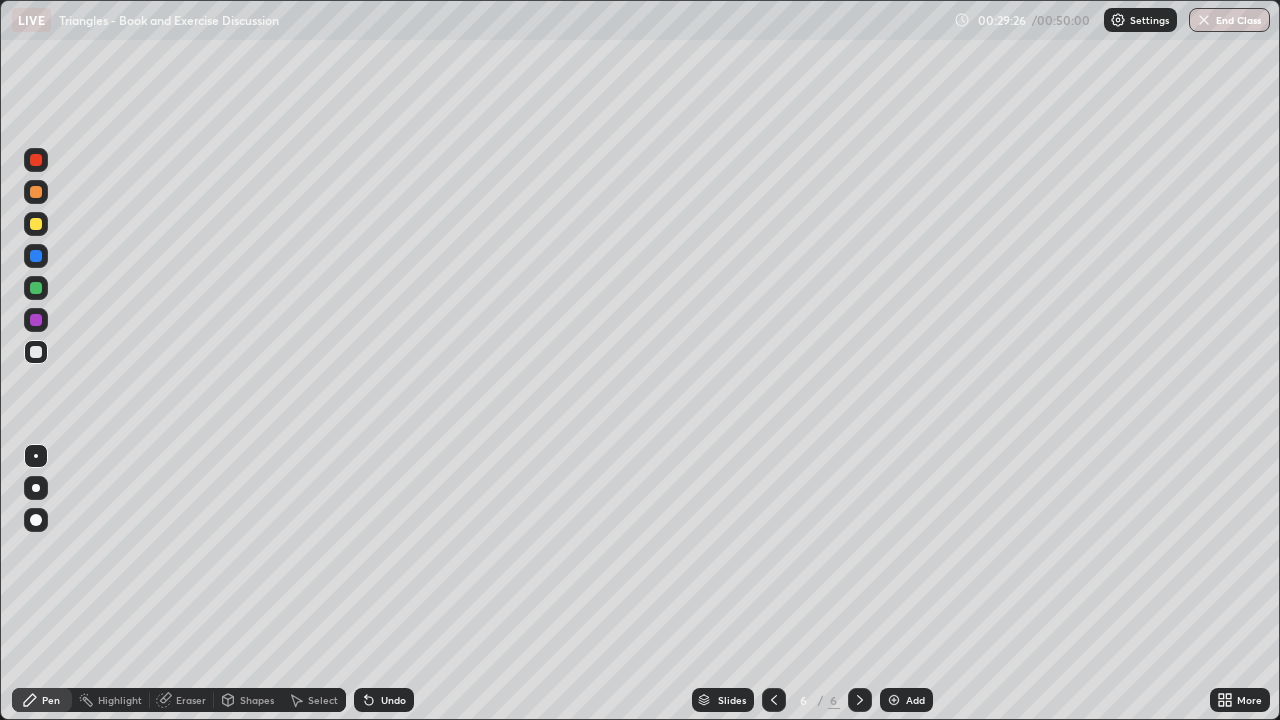 click on "Shapes" at bounding box center [257, 700] 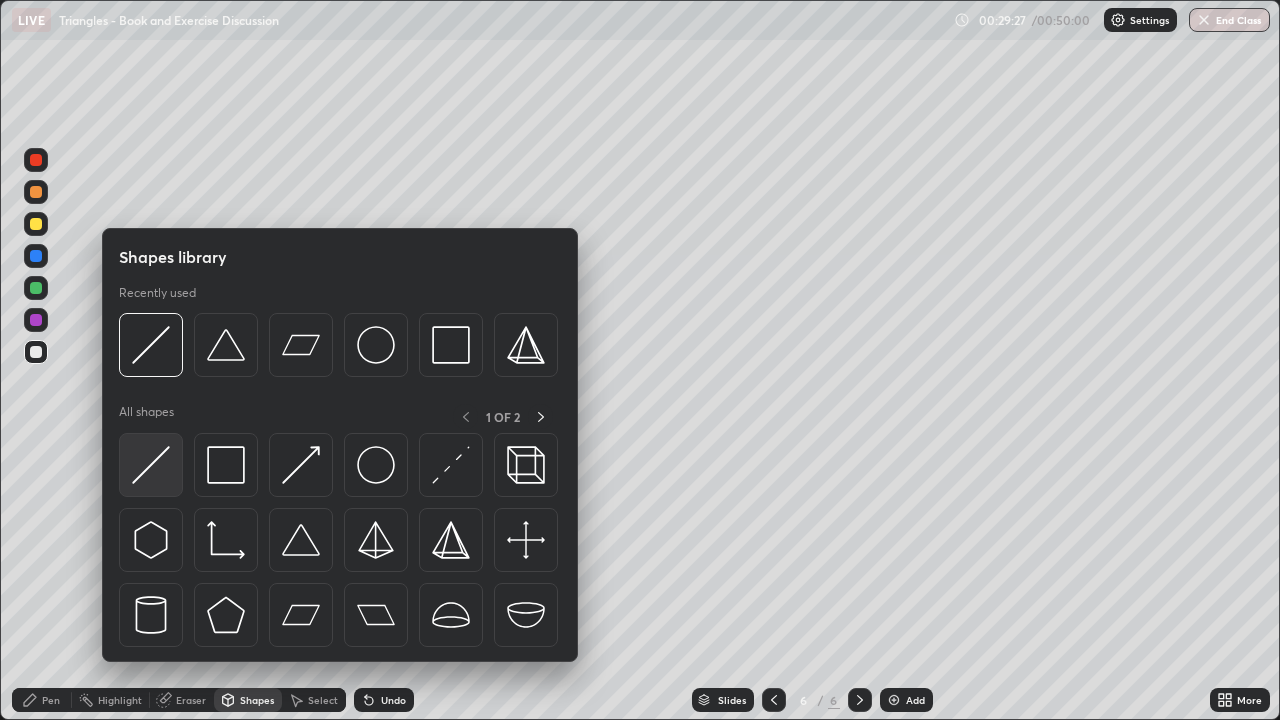 click at bounding box center [151, 465] 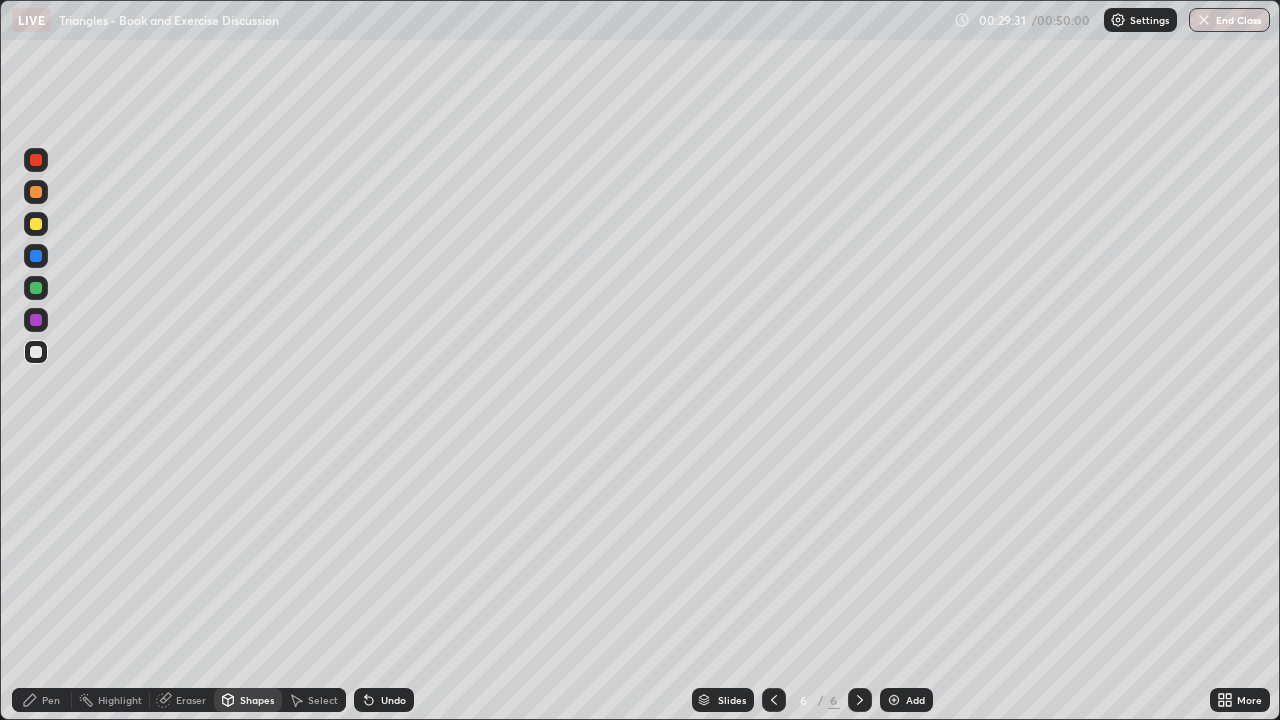 click on "Eraser" at bounding box center [191, 700] 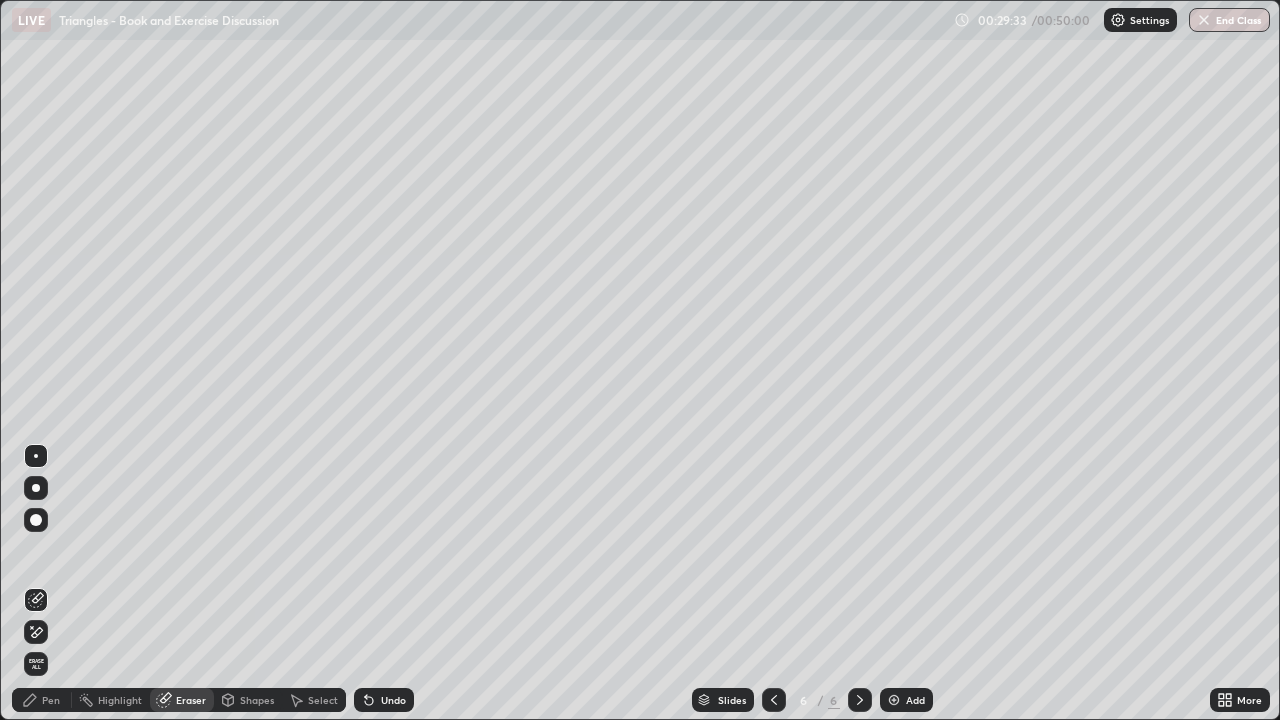 click on "Pen" at bounding box center (51, 700) 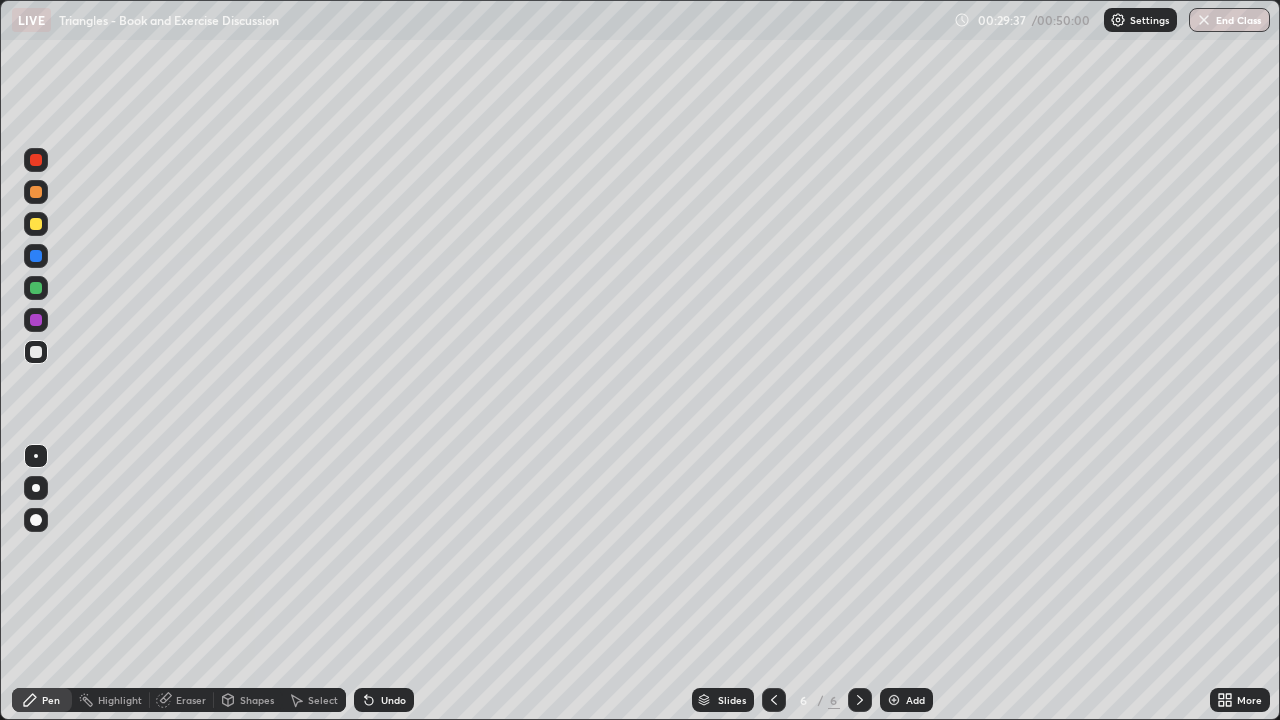 click on "Eraser" at bounding box center (191, 700) 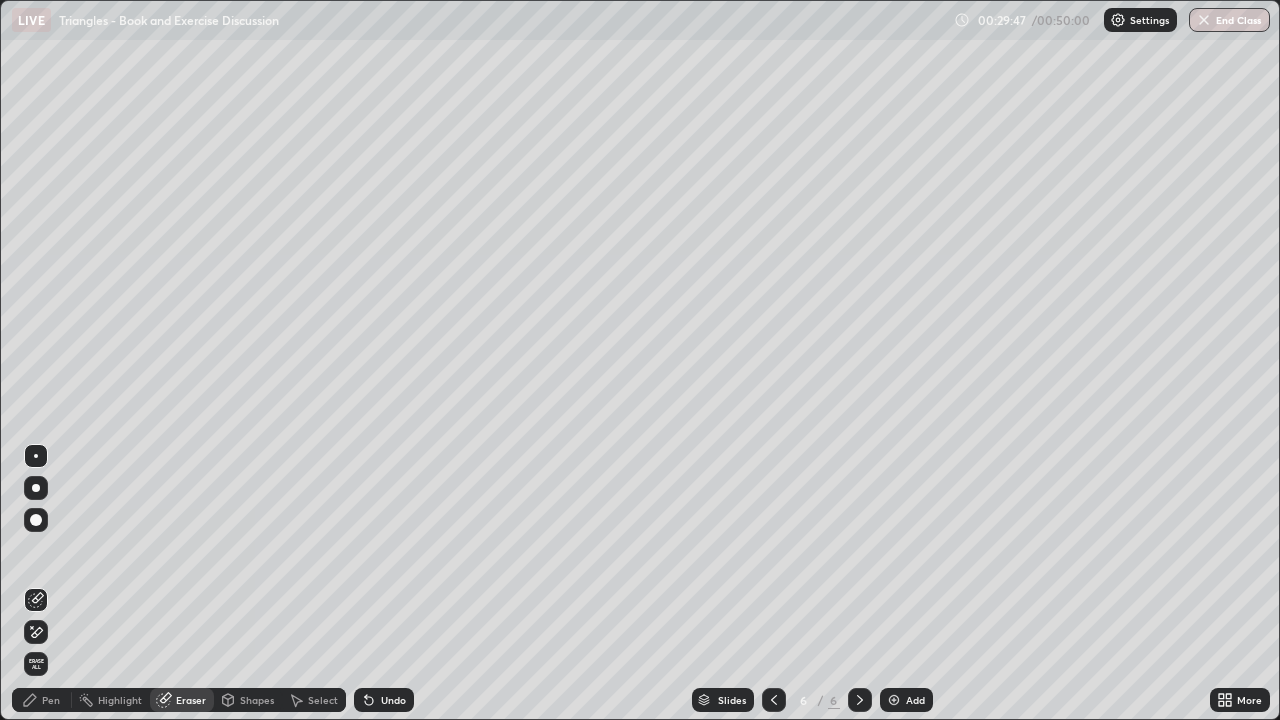 click on "Pen" at bounding box center [42, 700] 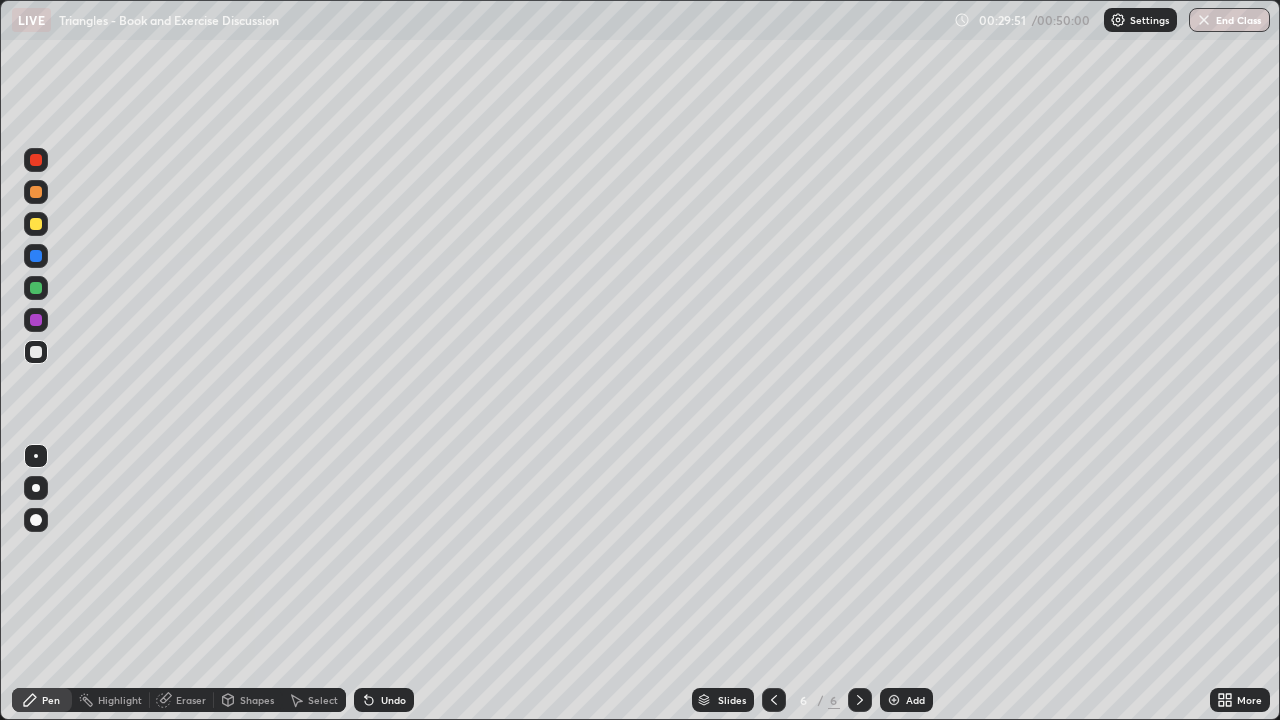 click on "Undo" at bounding box center [393, 700] 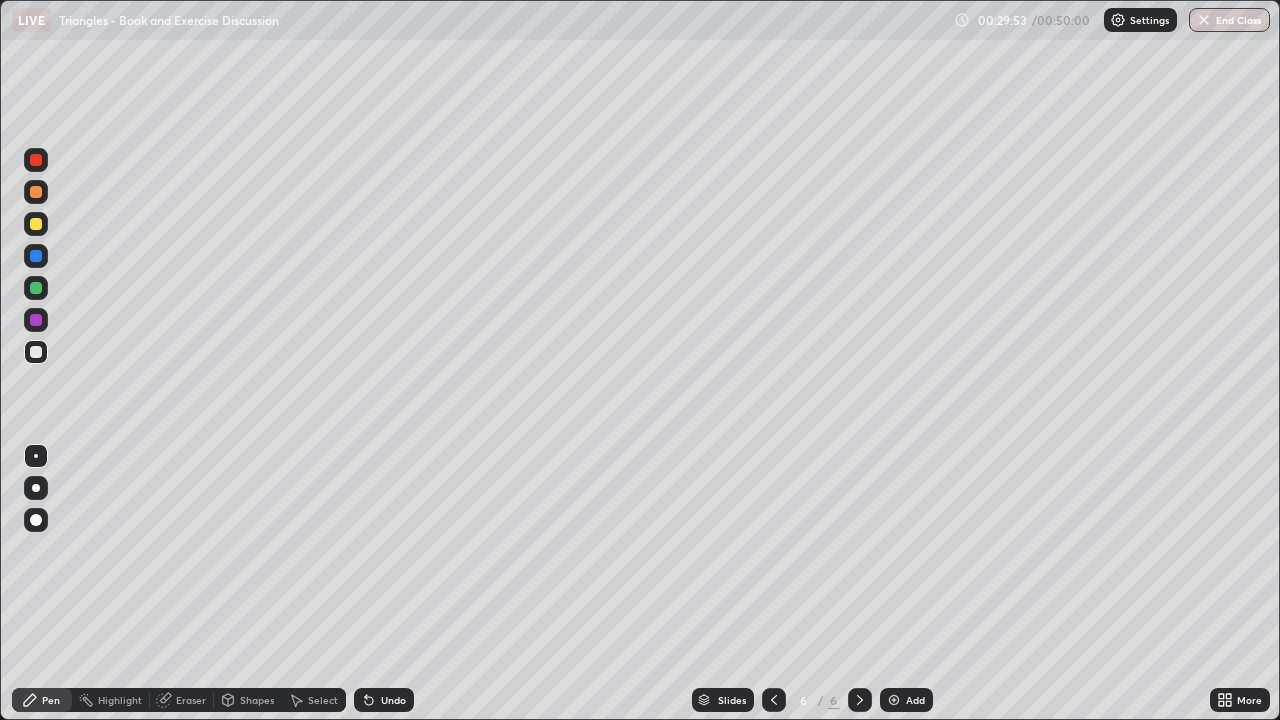 click on "Eraser" at bounding box center (191, 700) 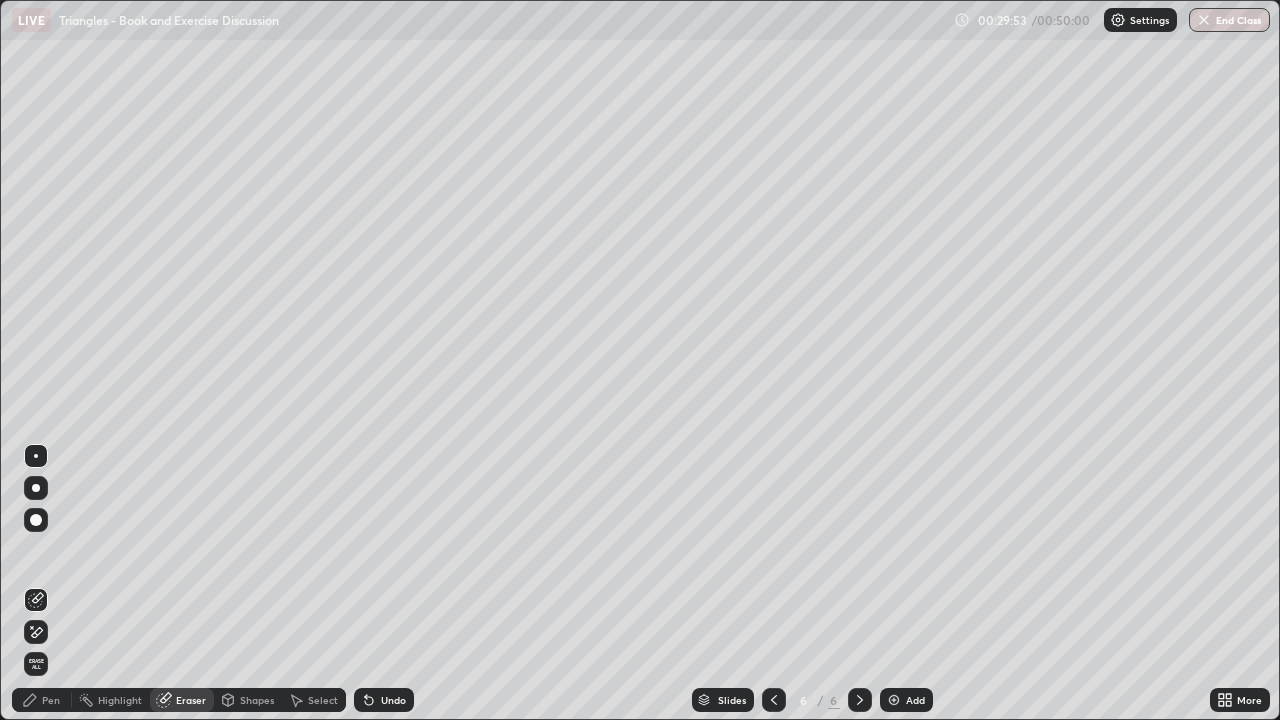 click on "Shapes" at bounding box center (257, 700) 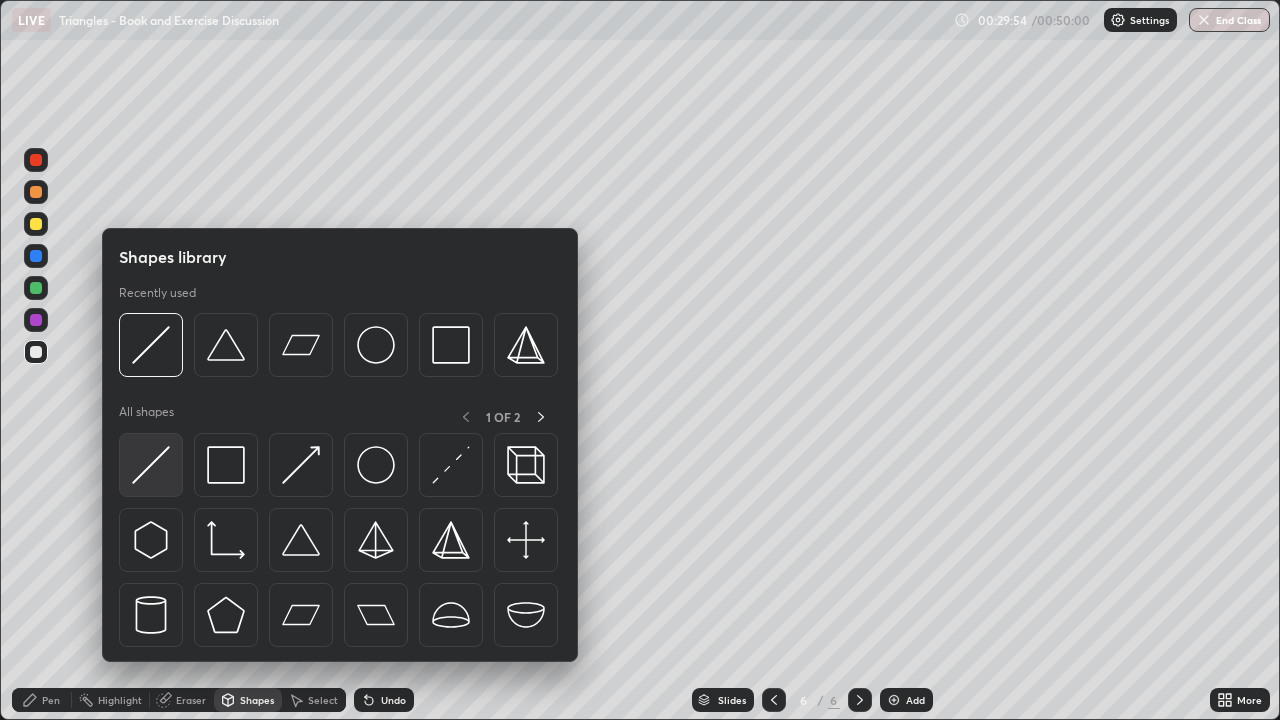 click at bounding box center (151, 465) 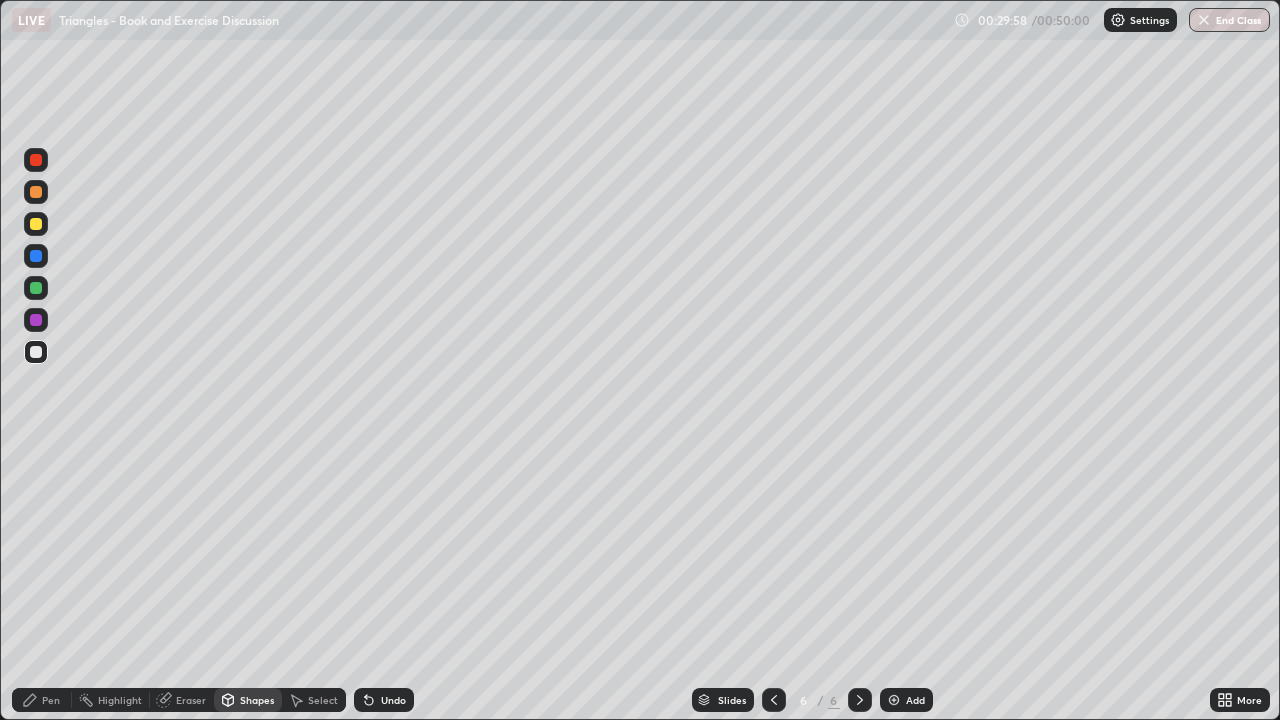 click on "Pen" at bounding box center (42, 700) 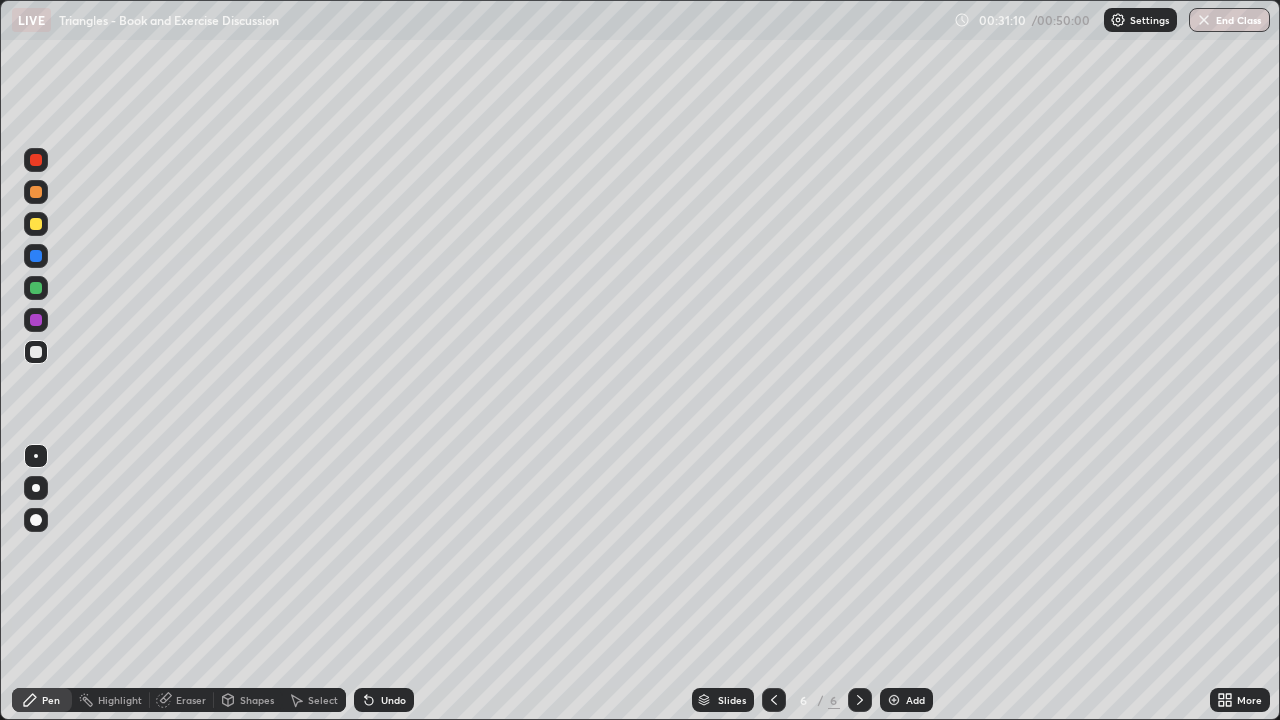 click on "Undo" at bounding box center (384, 700) 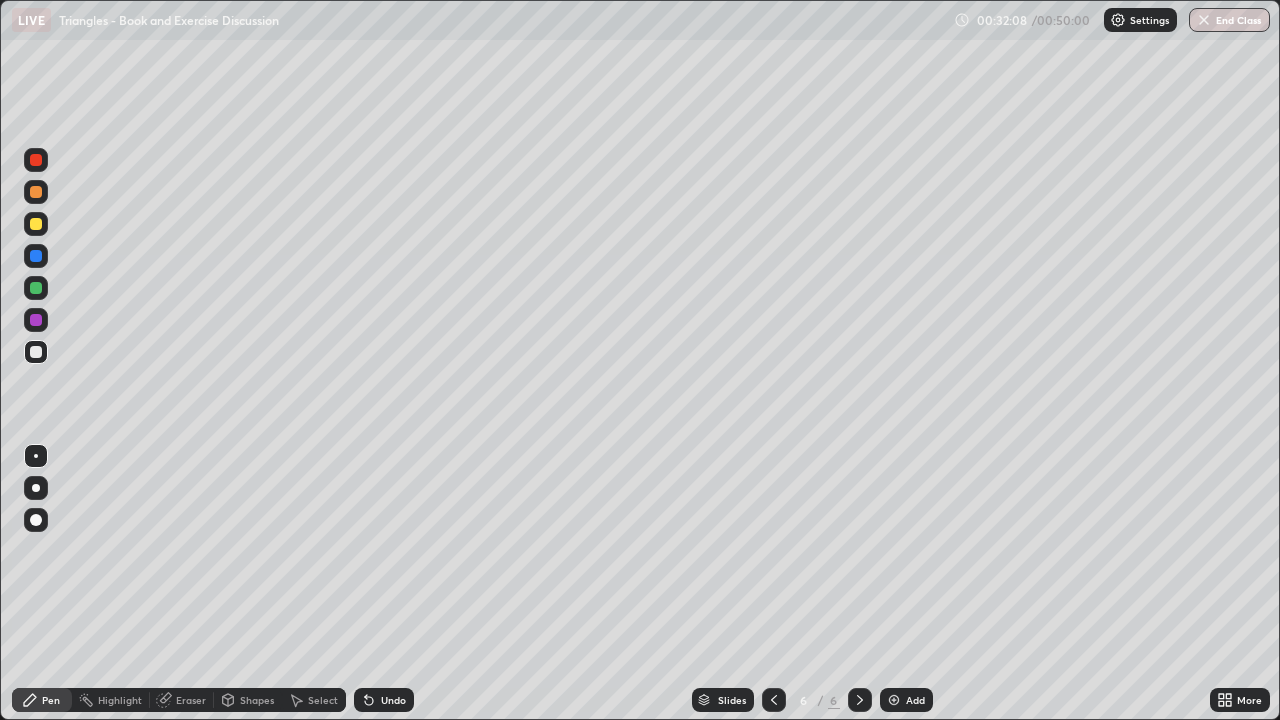 click on "Eraser" at bounding box center [191, 700] 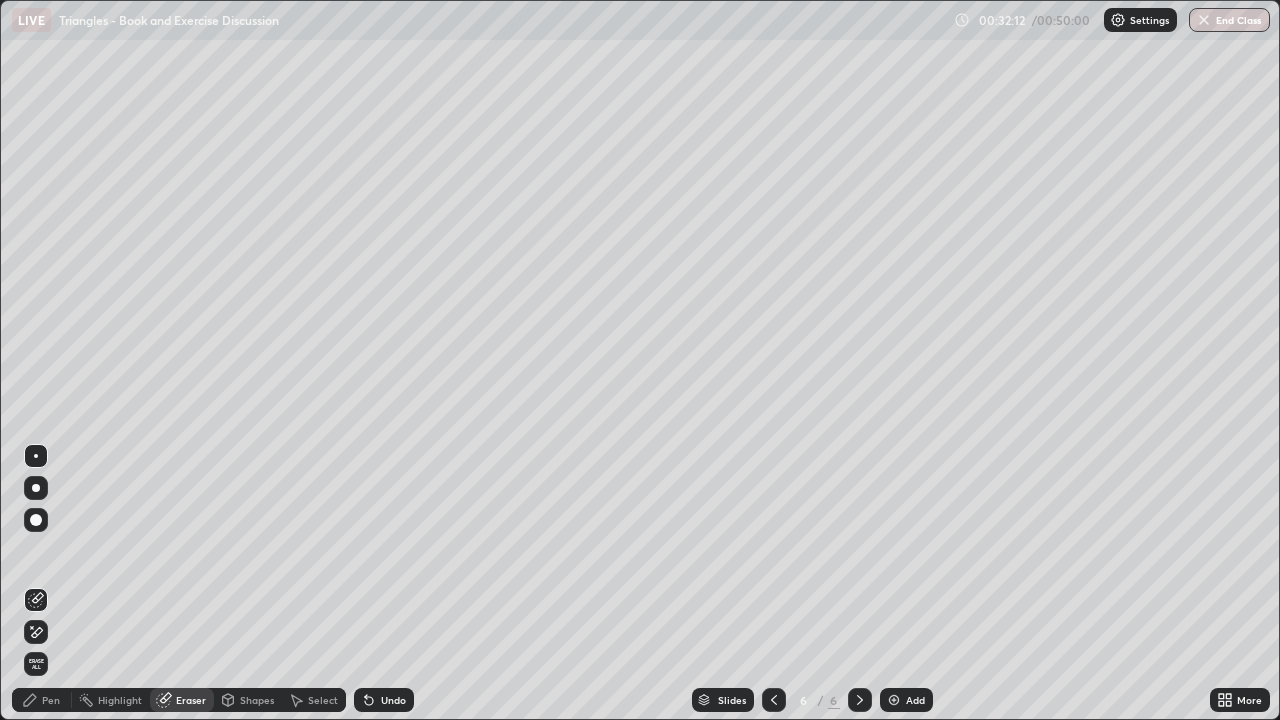 click on "Pen" at bounding box center [51, 700] 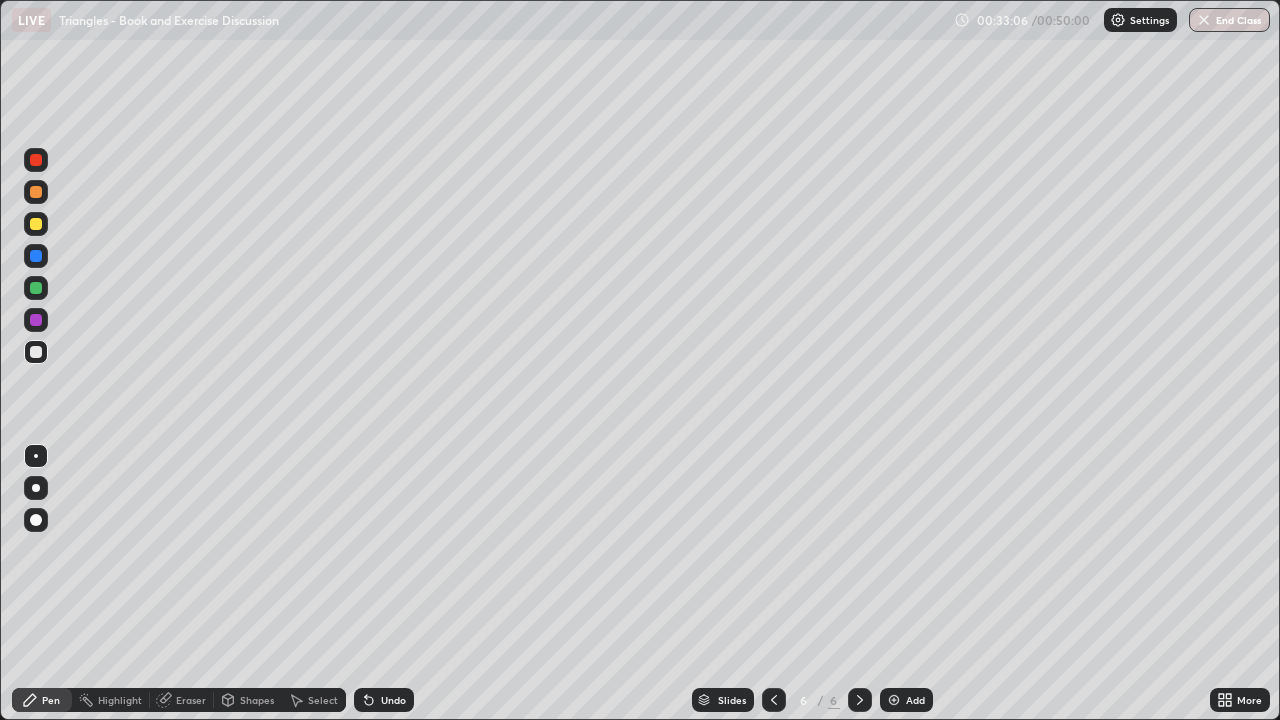click on "Eraser" at bounding box center (182, 700) 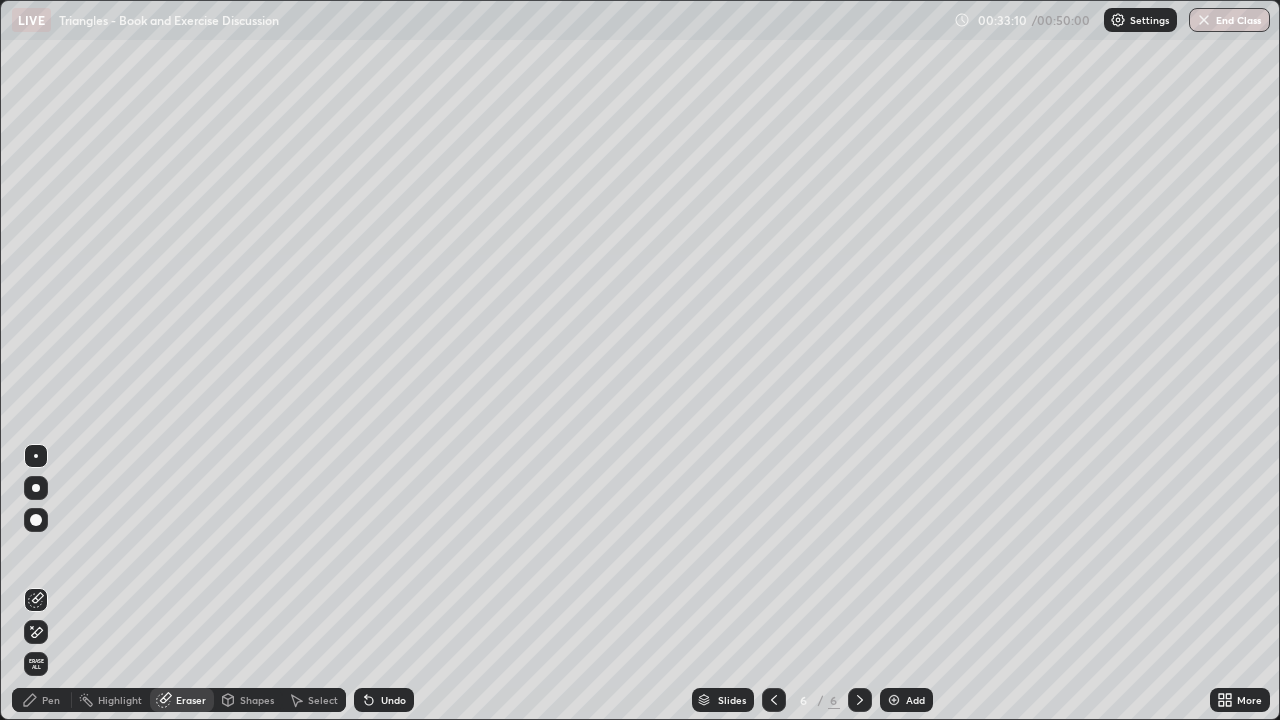 click on "Pen" at bounding box center (42, 700) 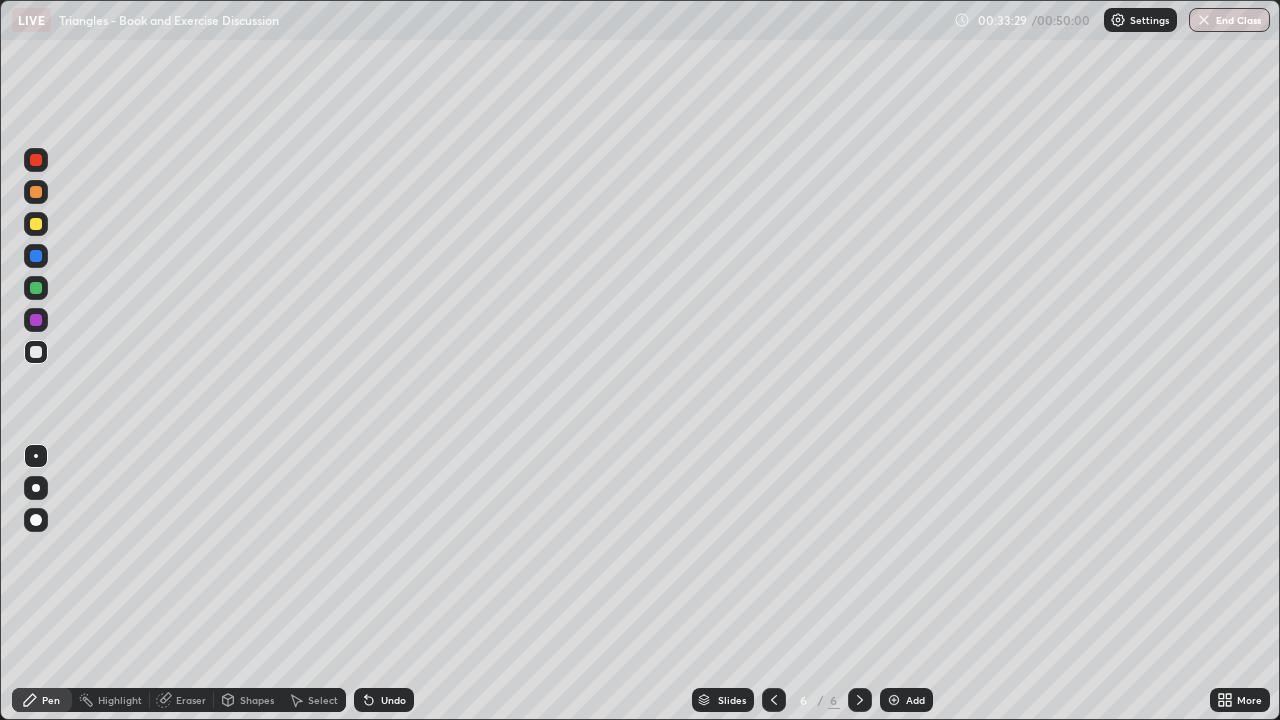 click on "Undo" at bounding box center (384, 700) 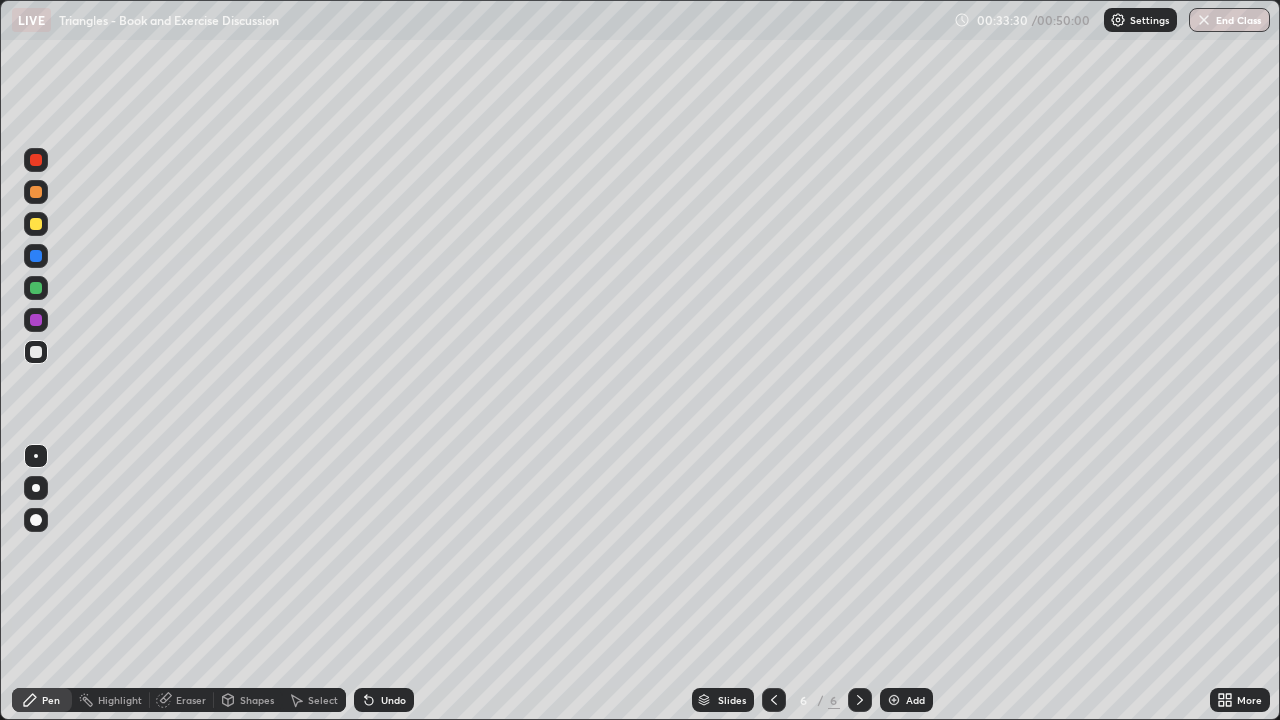 click on "Undo" at bounding box center [384, 700] 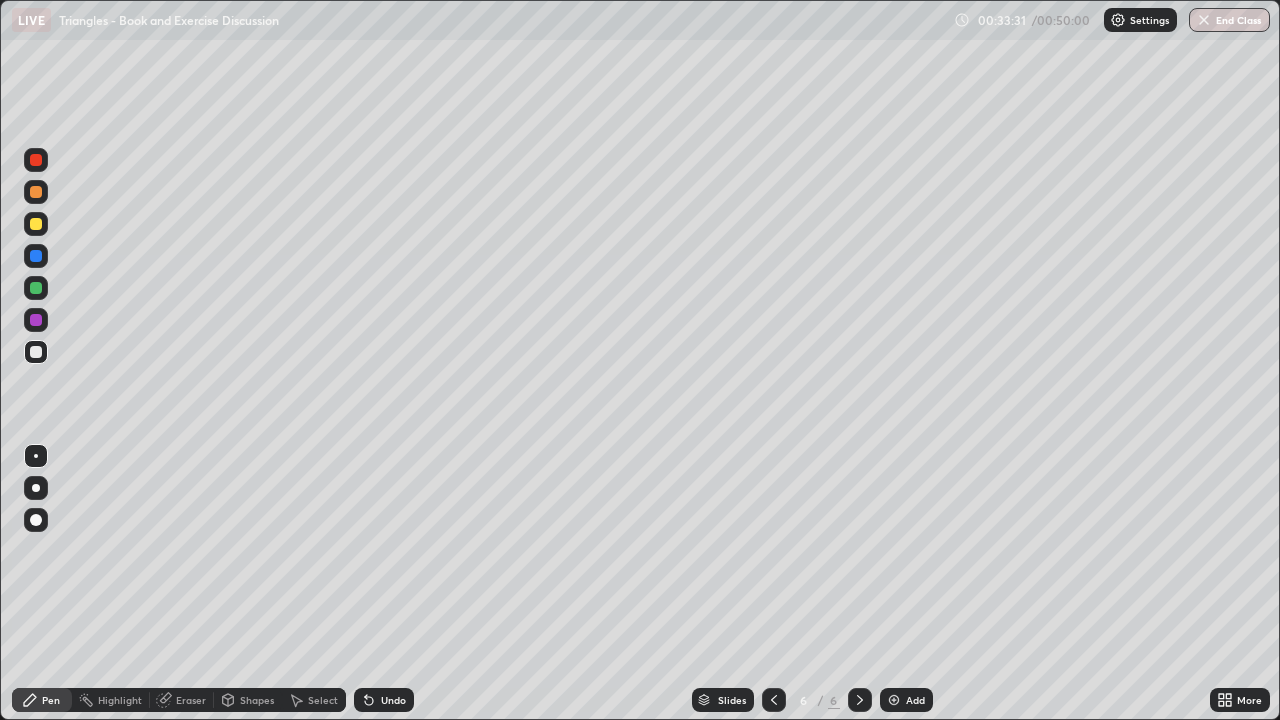 click on "Undo" at bounding box center [393, 700] 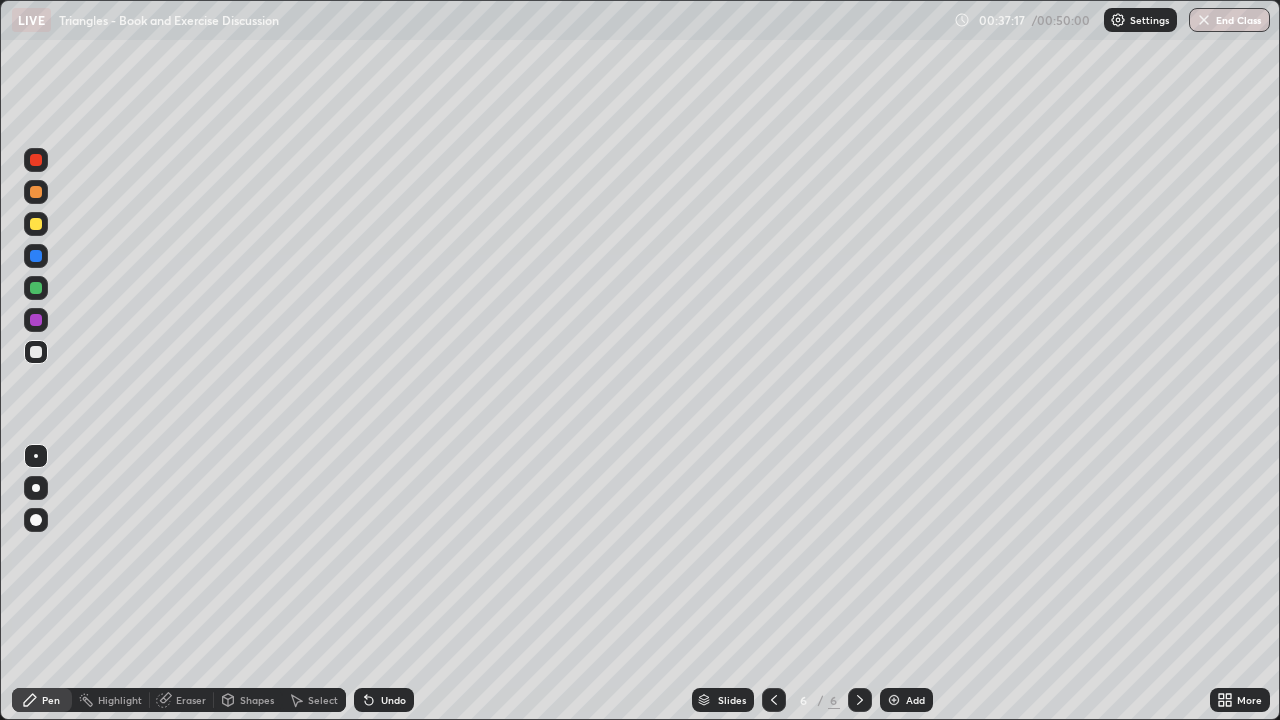 click on "Eraser" at bounding box center [191, 700] 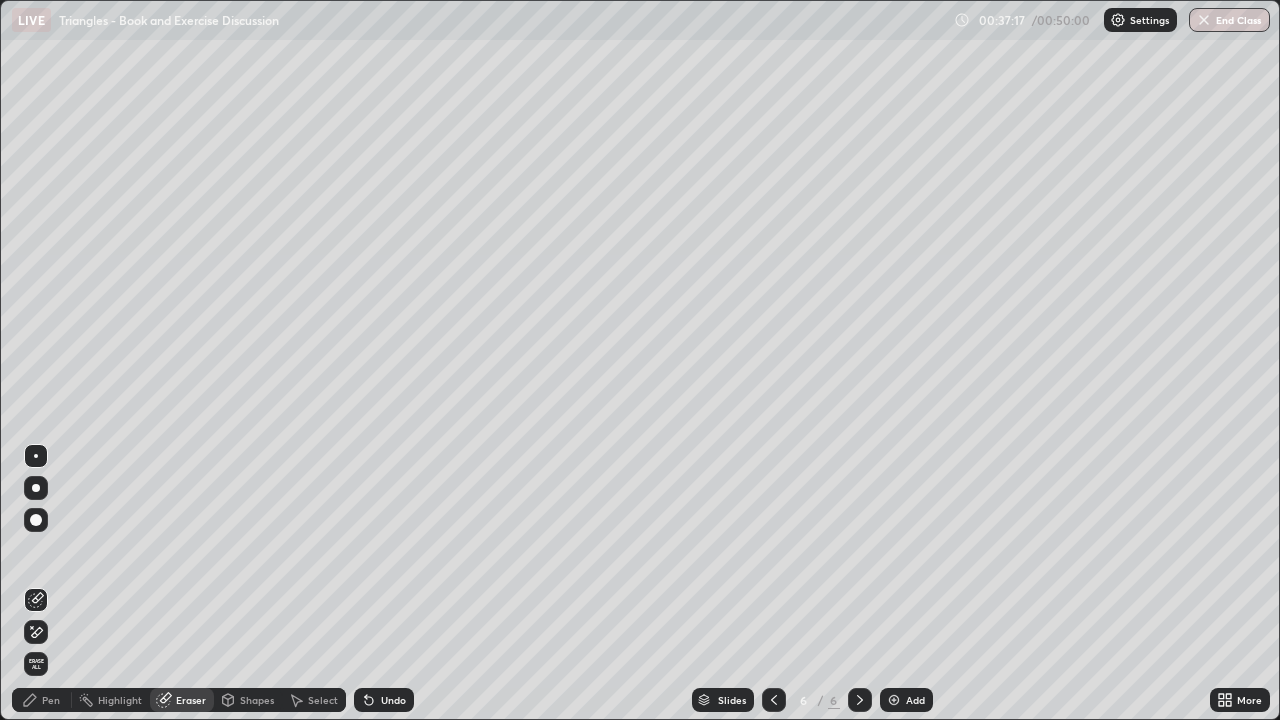 click 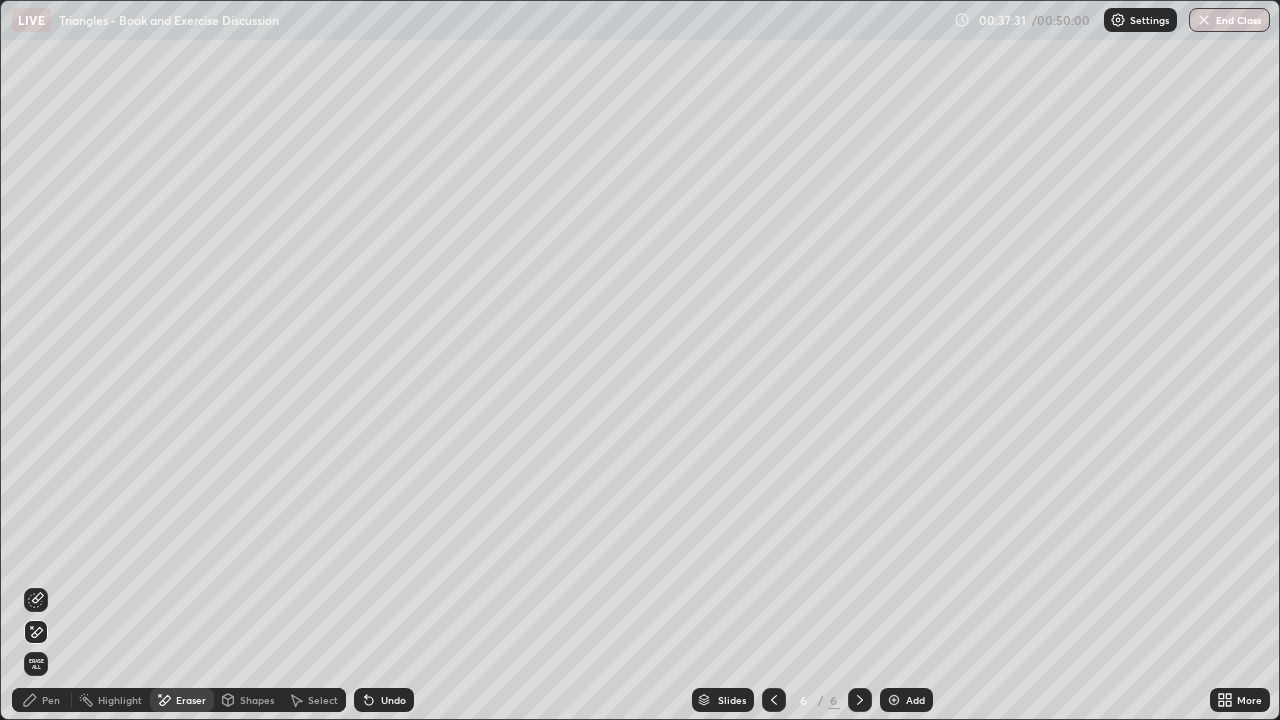 click on "Pen" at bounding box center (42, 700) 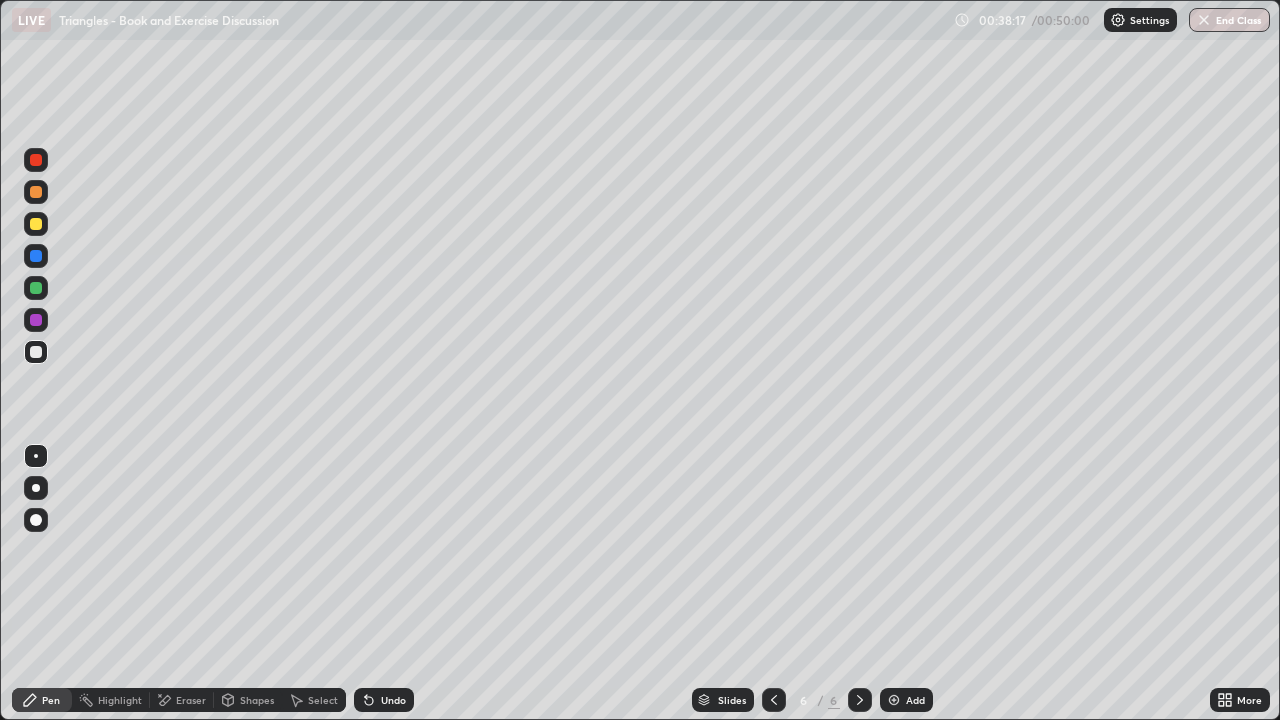 click at bounding box center (36, 224) 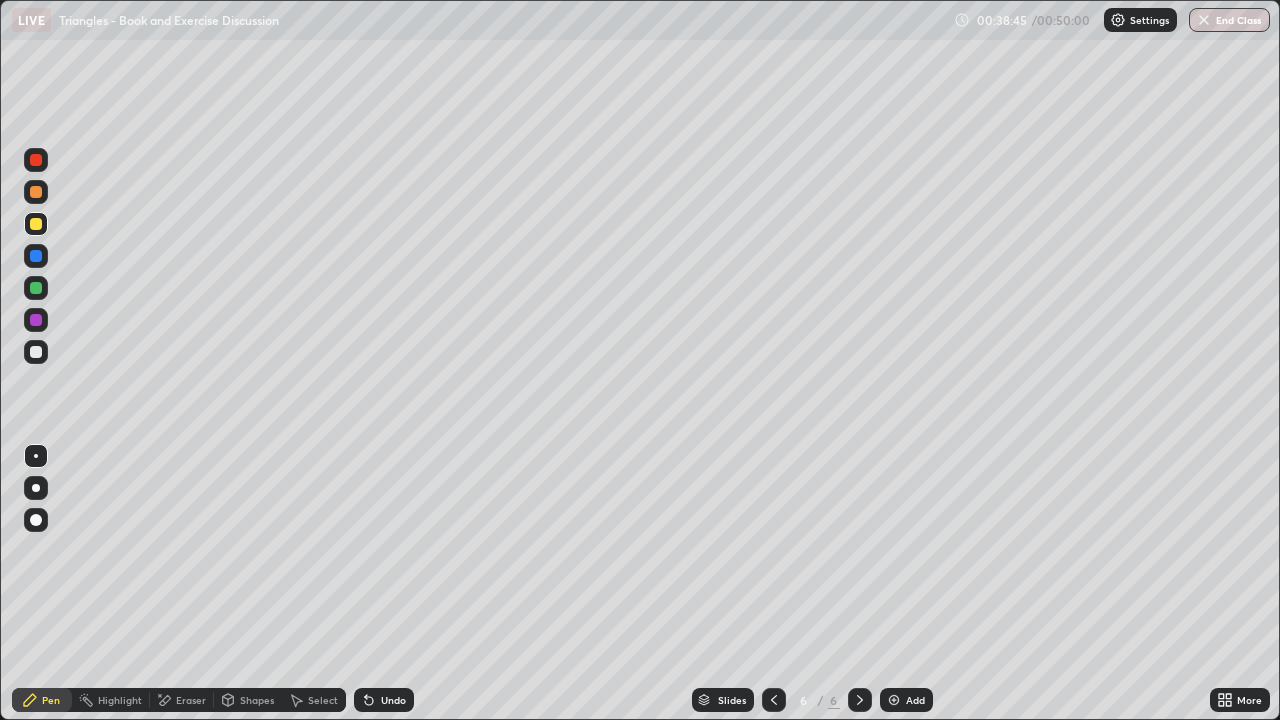 click on "Eraser" at bounding box center [182, 700] 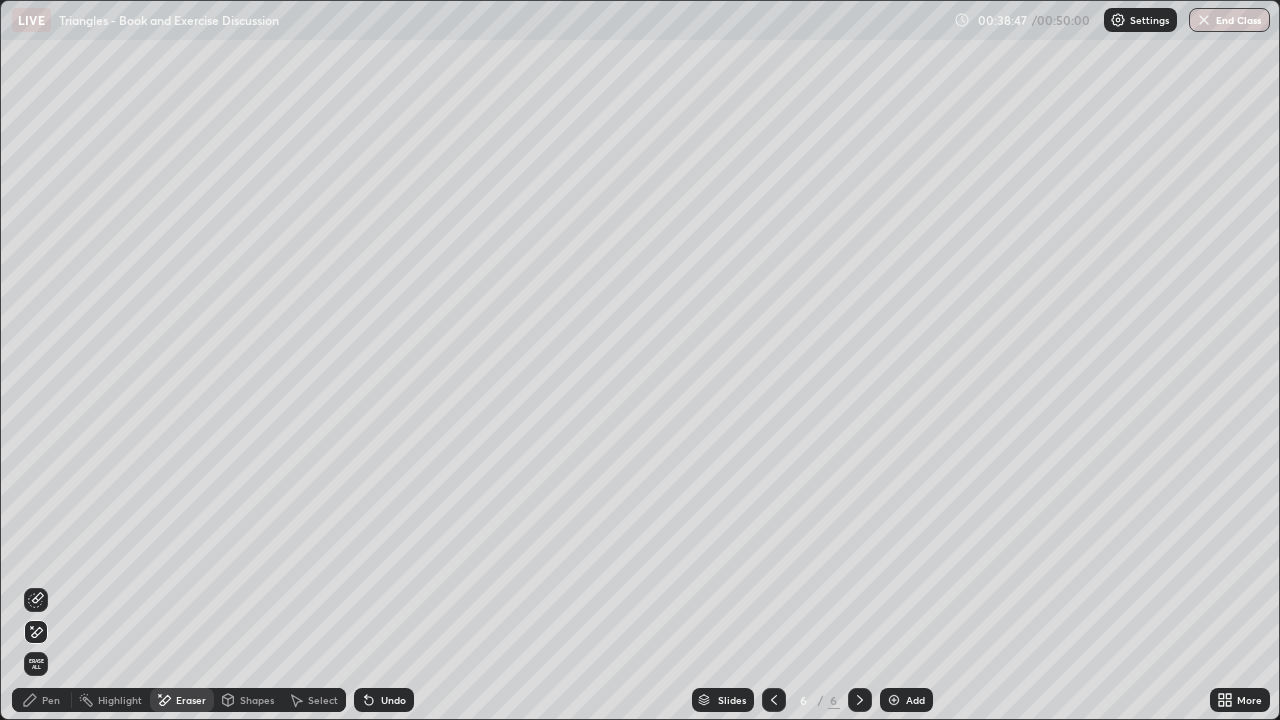 click on "Pen" at bounding box center (51, 700) 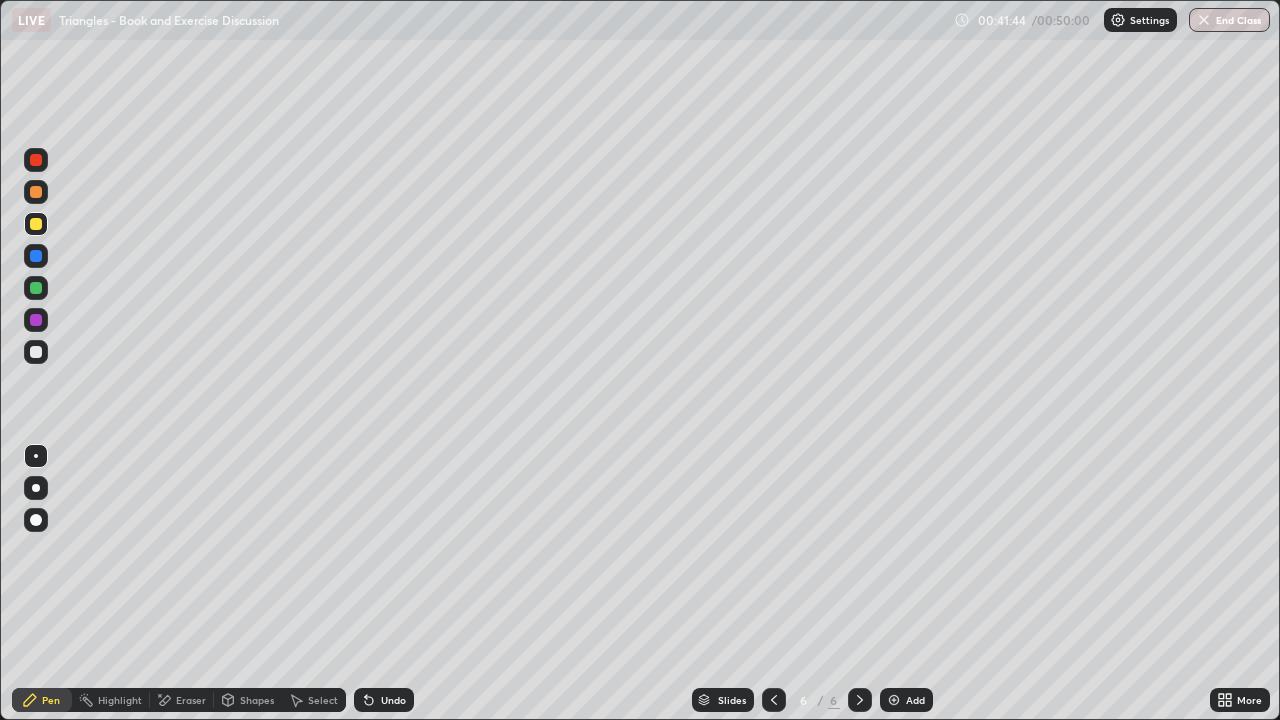 click on "Add" at bounding box center [906, 700] 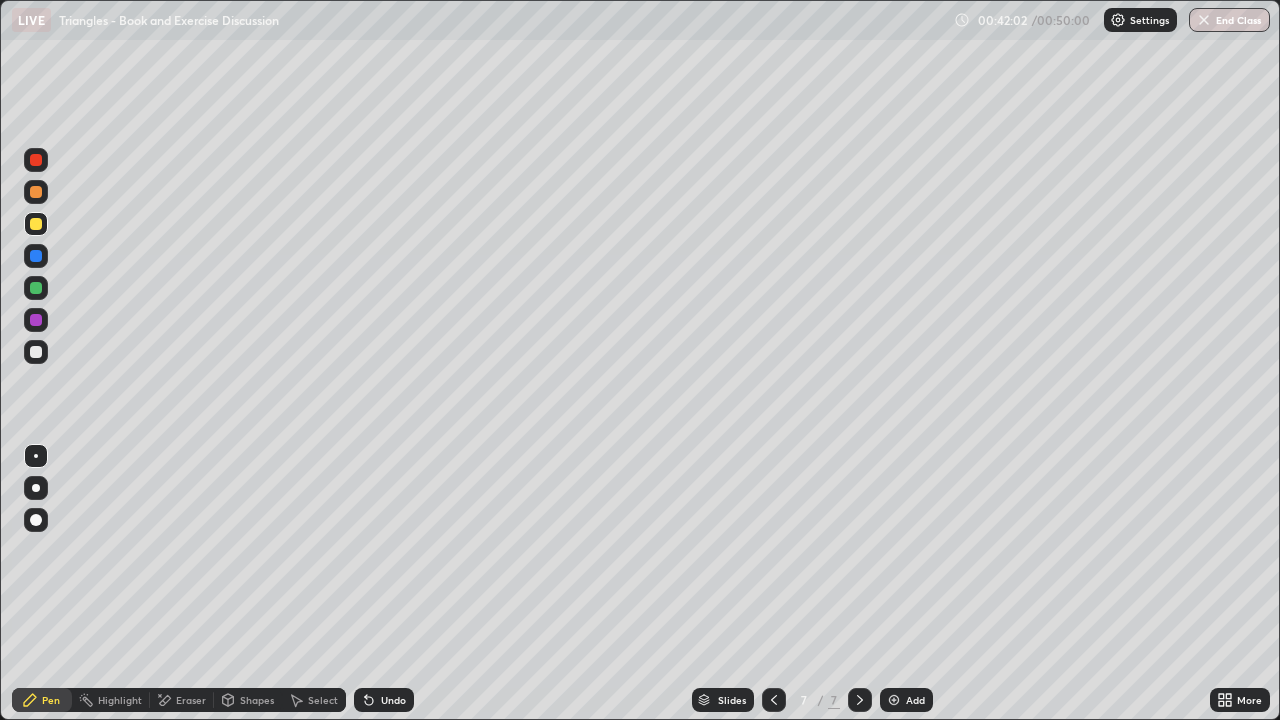 click at bounding box center [36, 288] 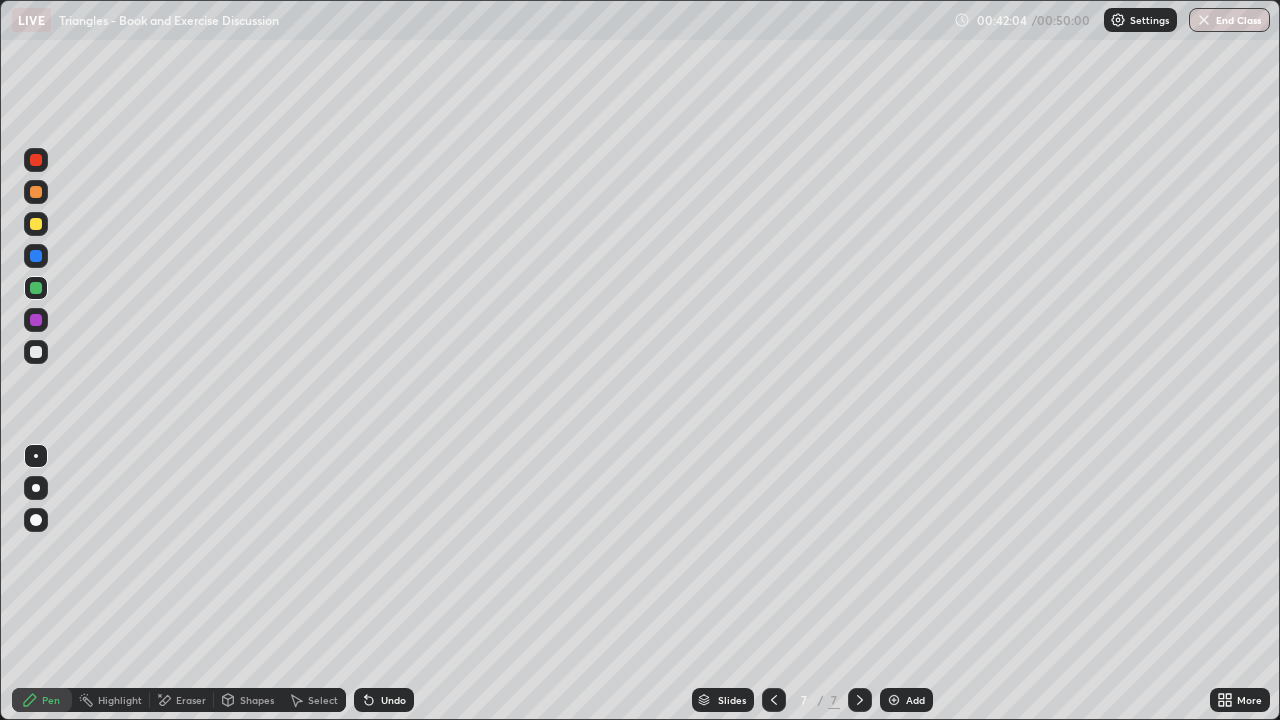 click on "Shapes" at bounding box center [257, 700] 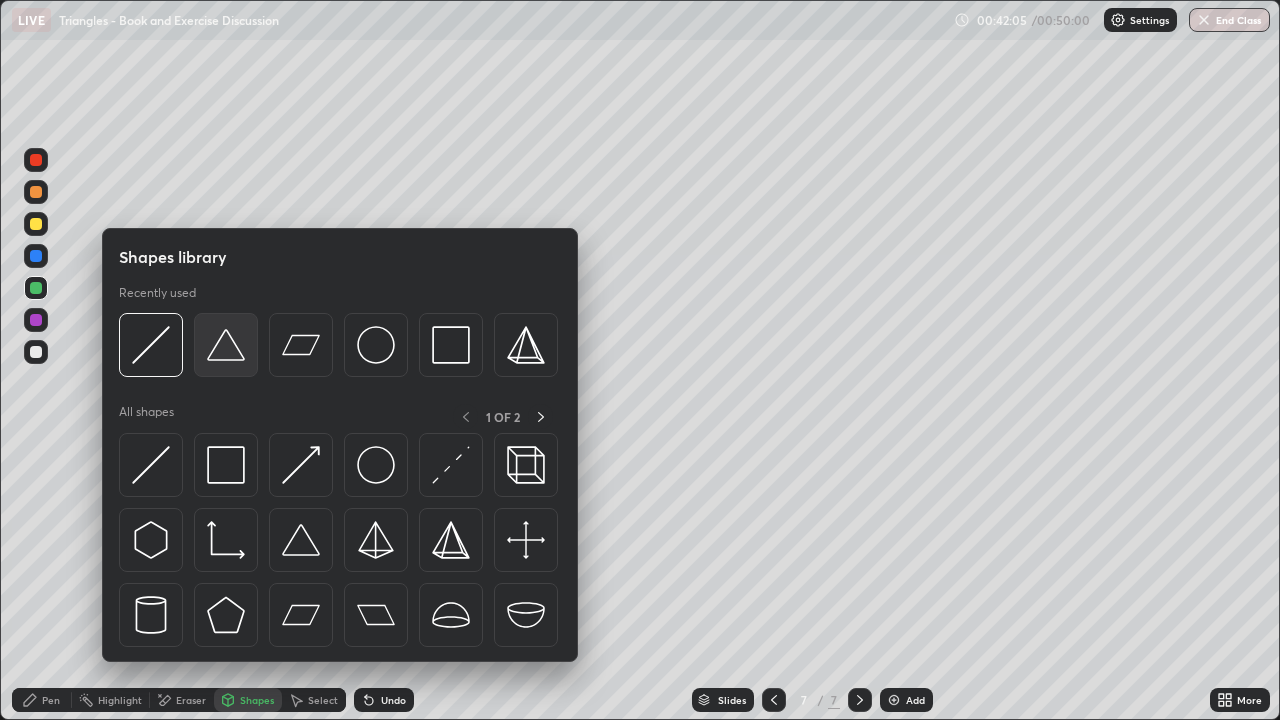 click at bounding box center (226, 345) 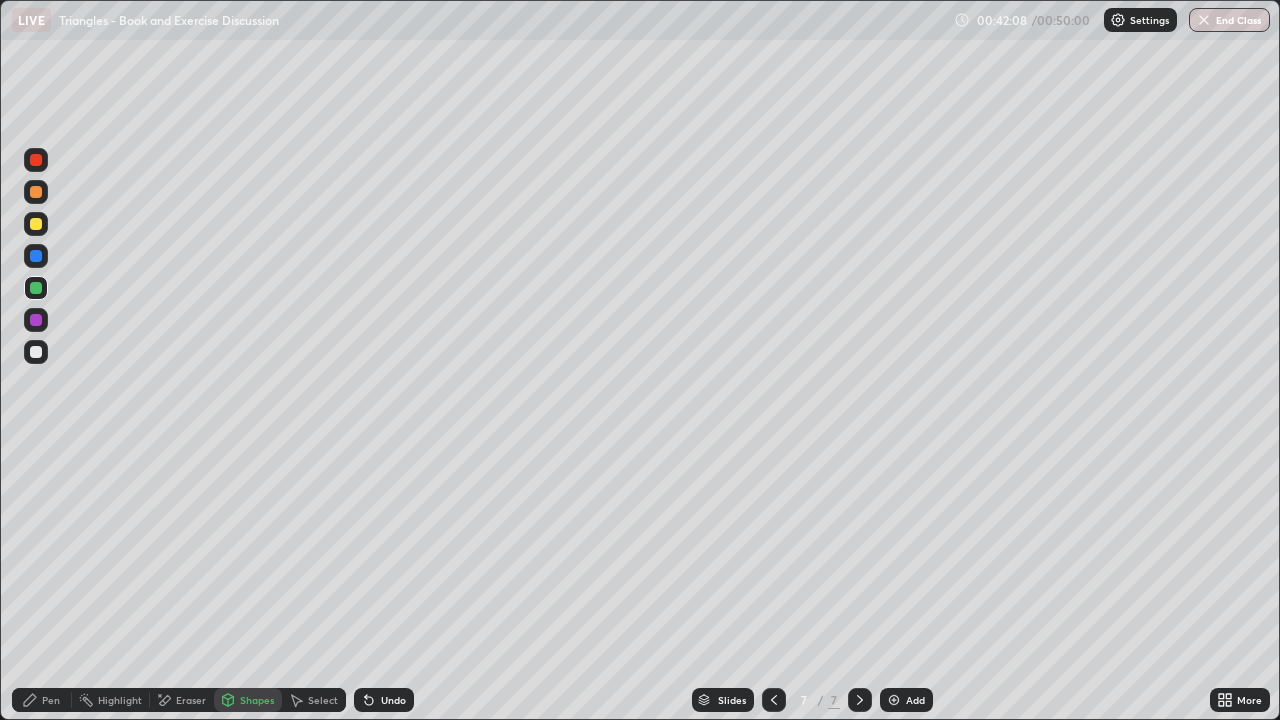 click on "Shapes" at bounding box center (257, 700) 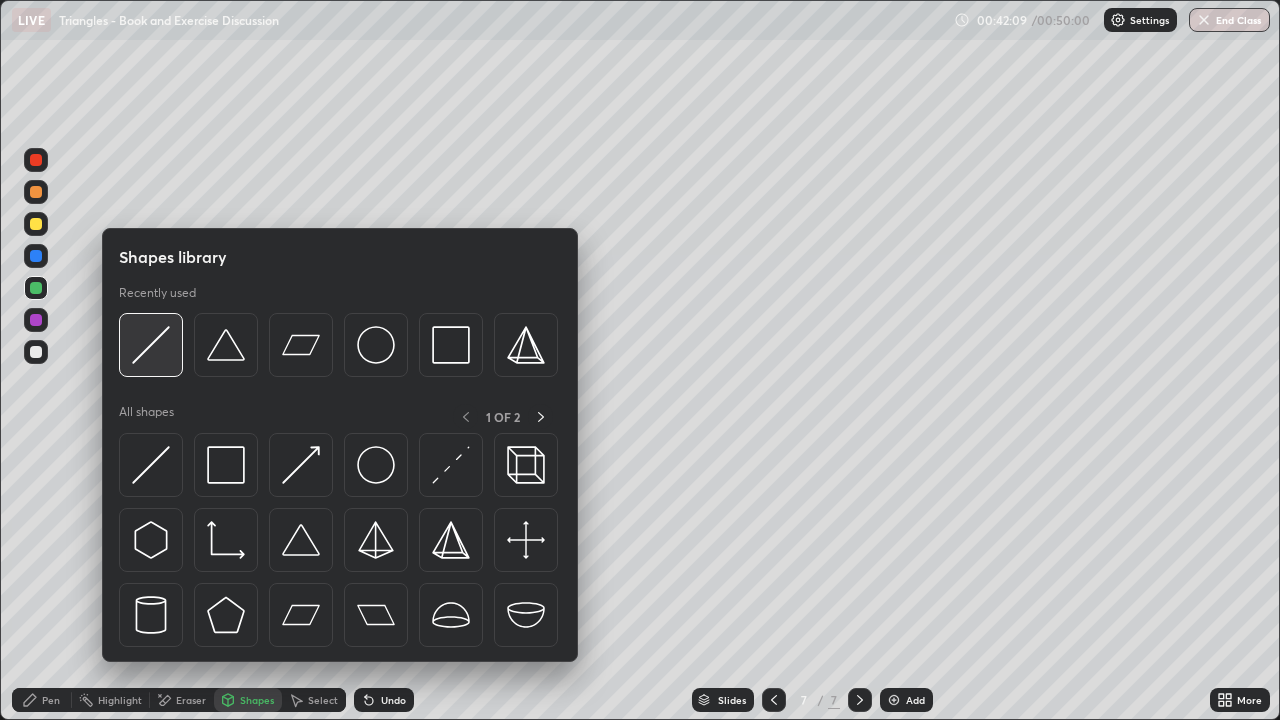 click at bounding box center (151, 345) 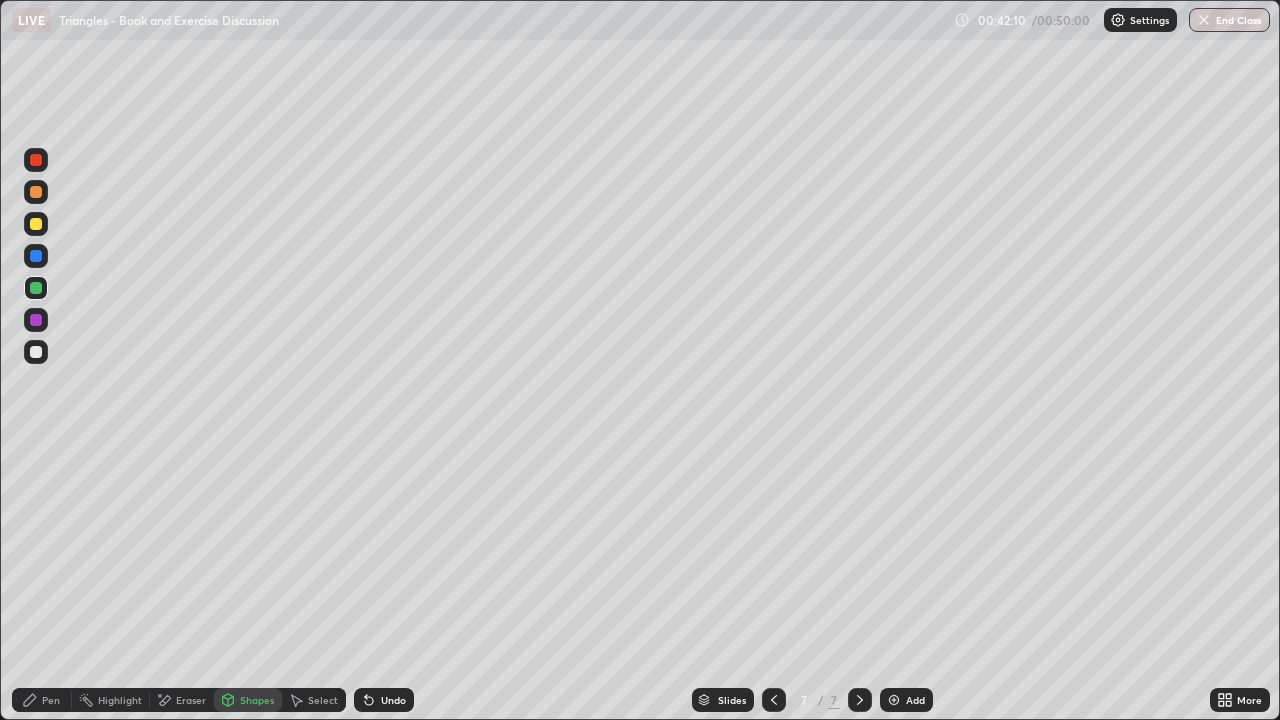 click at bounding box center (36, 224) 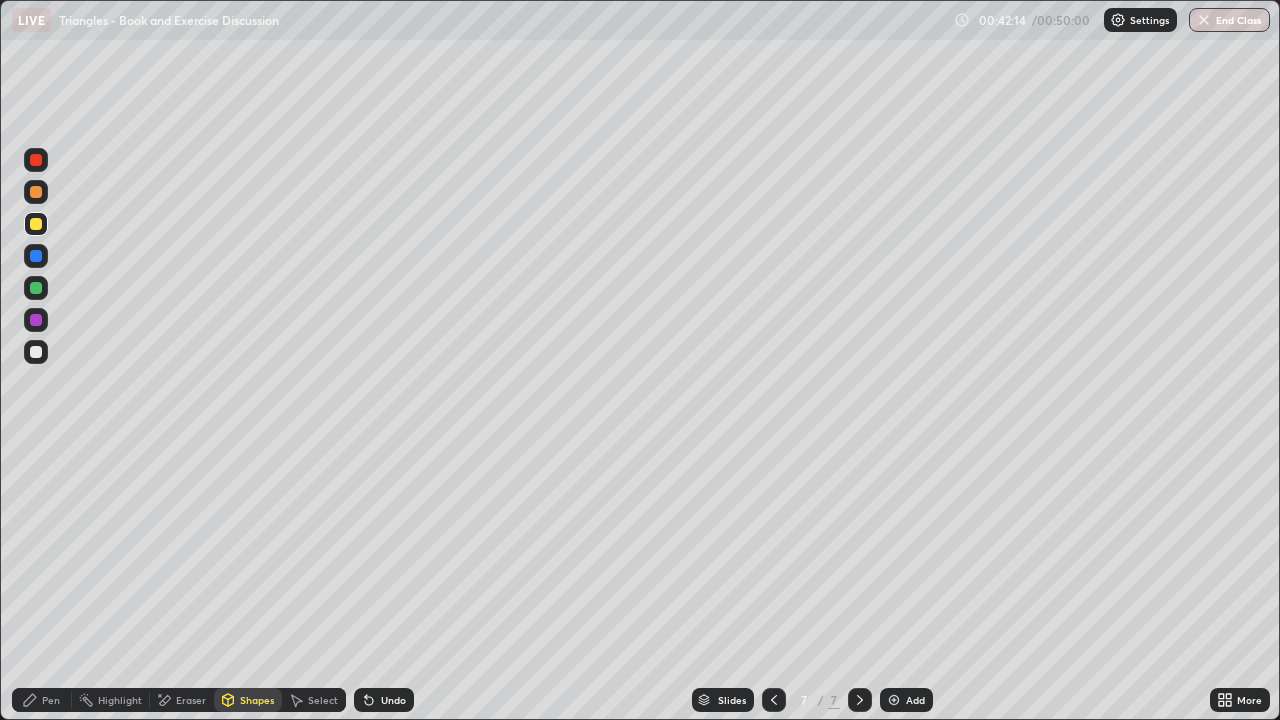 click on "Pen" at bounding box center (51, 700) 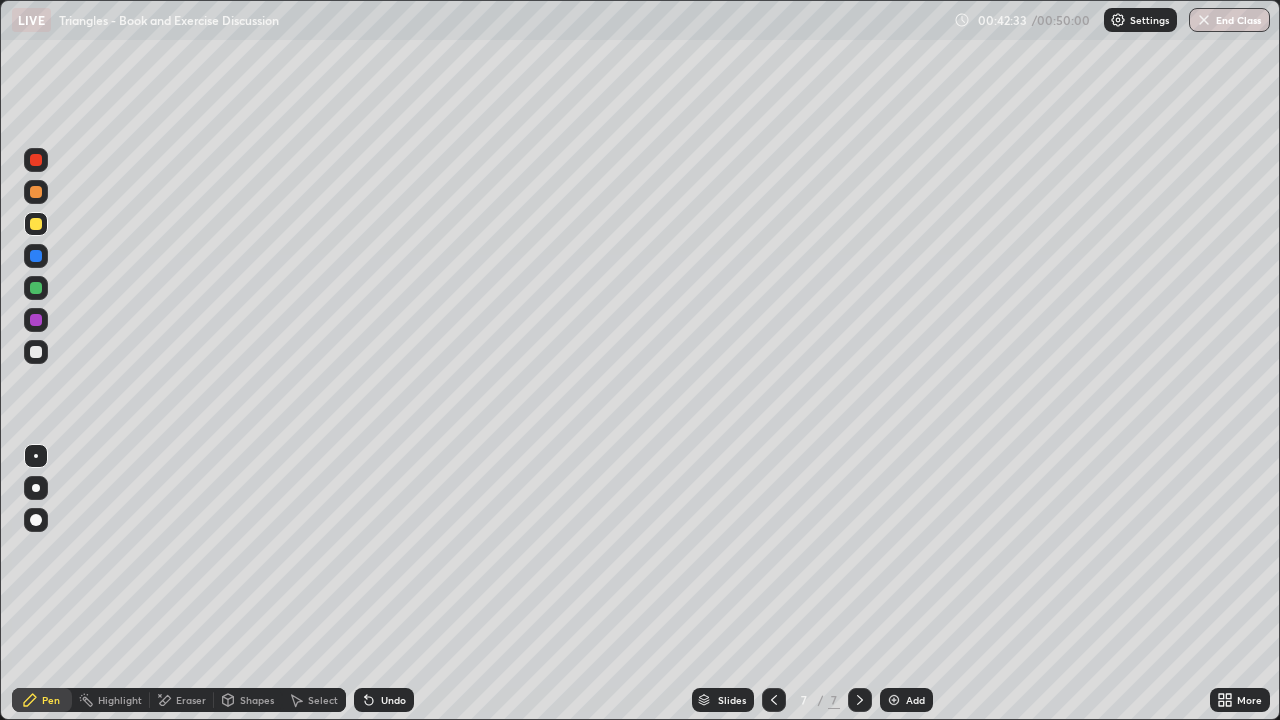 click at bounding box center (36, 288) 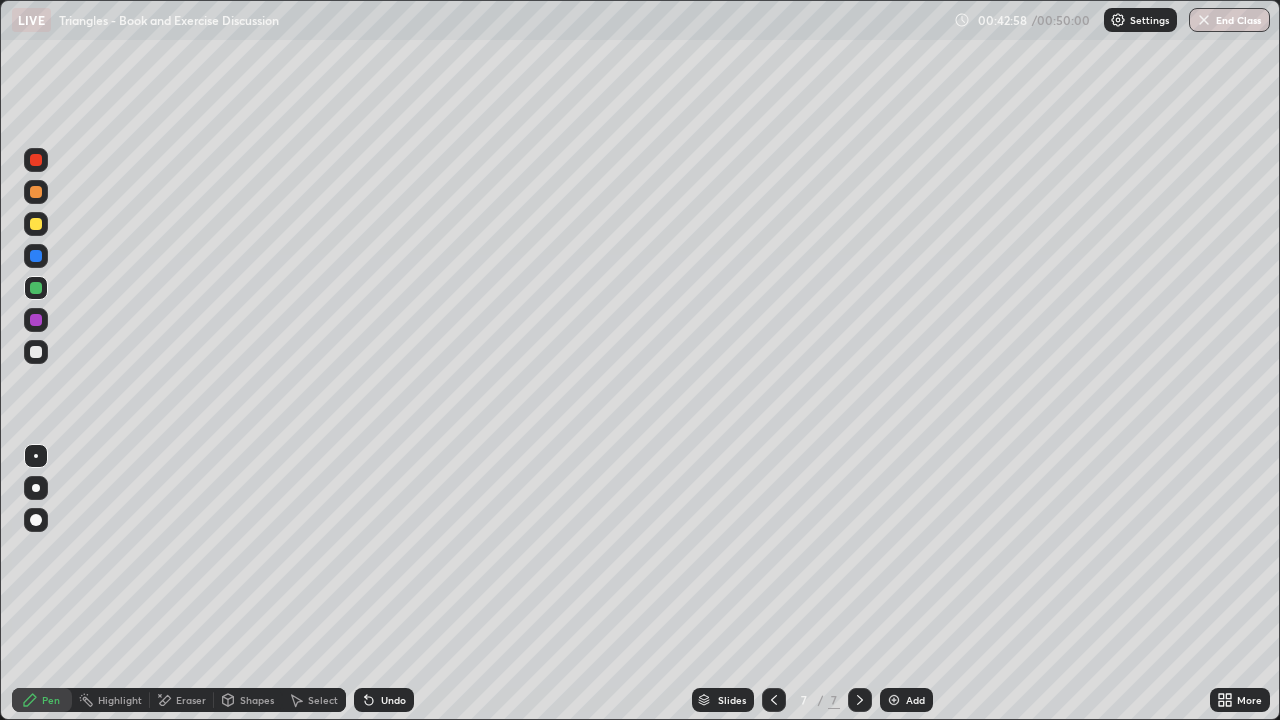click at bounding box center (36, 224) 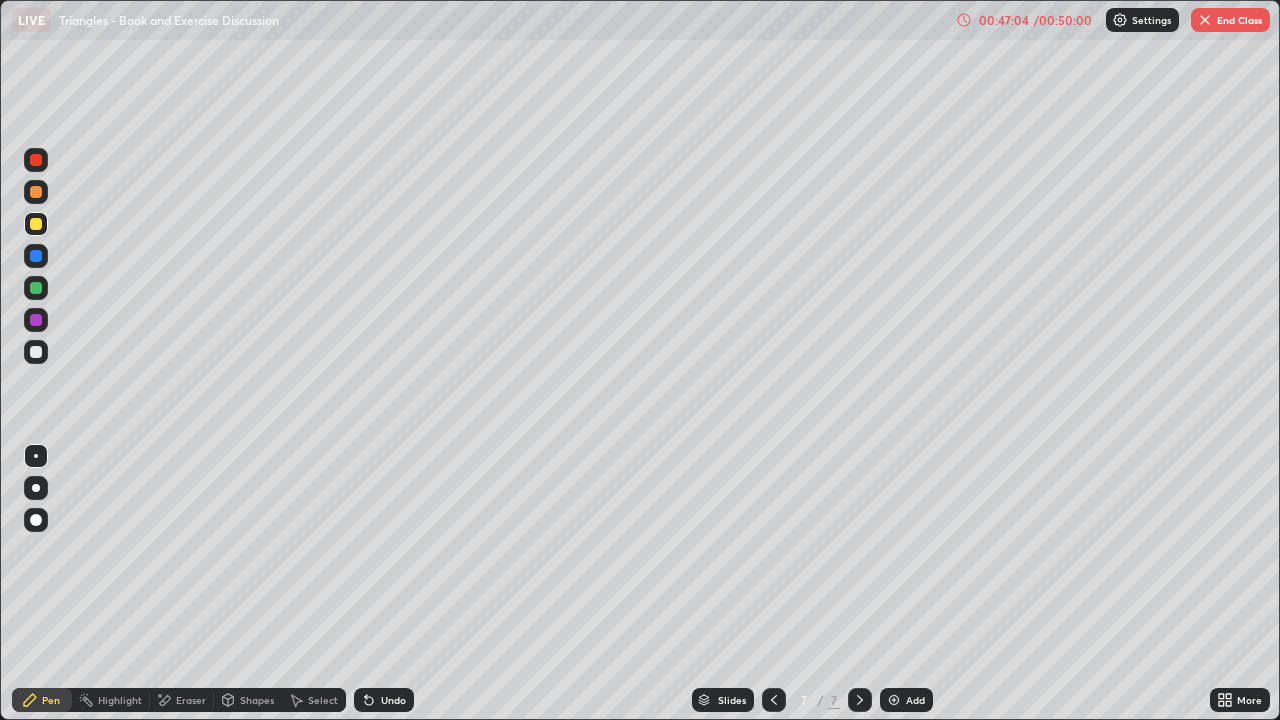 click at bounding box center [36, 192] 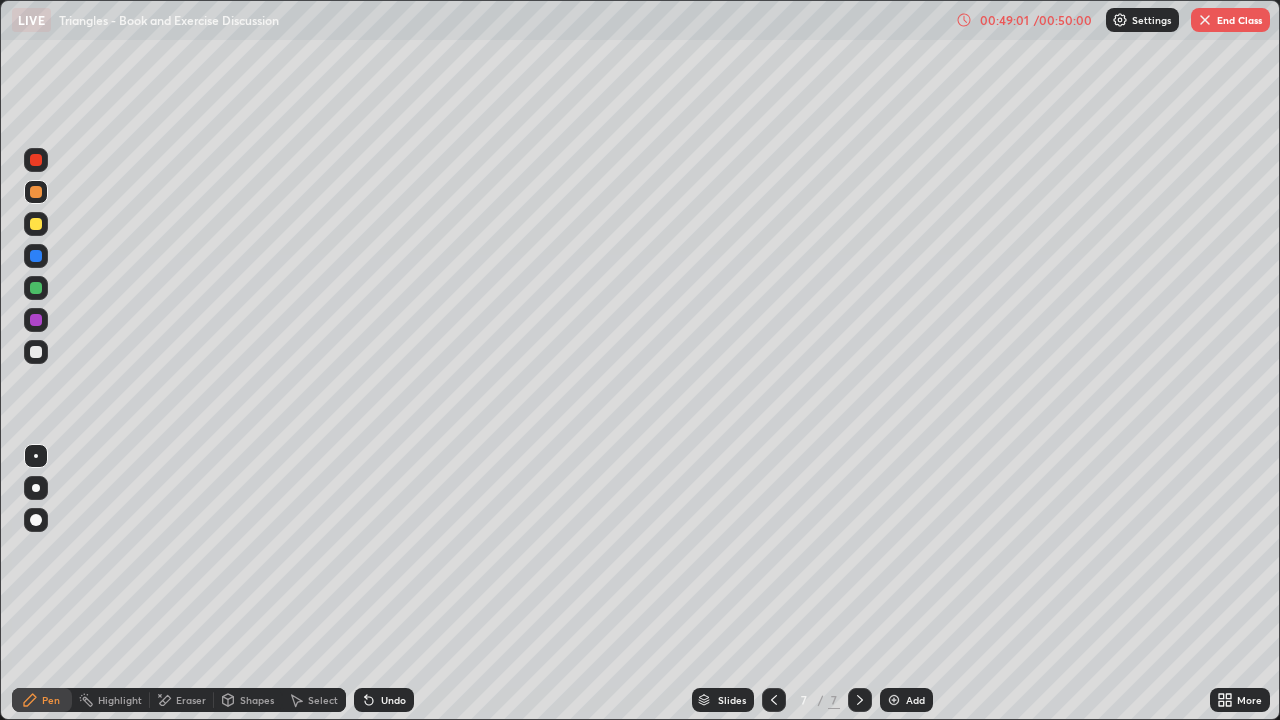 click on "End Class" at bounding box center [1230, 20] 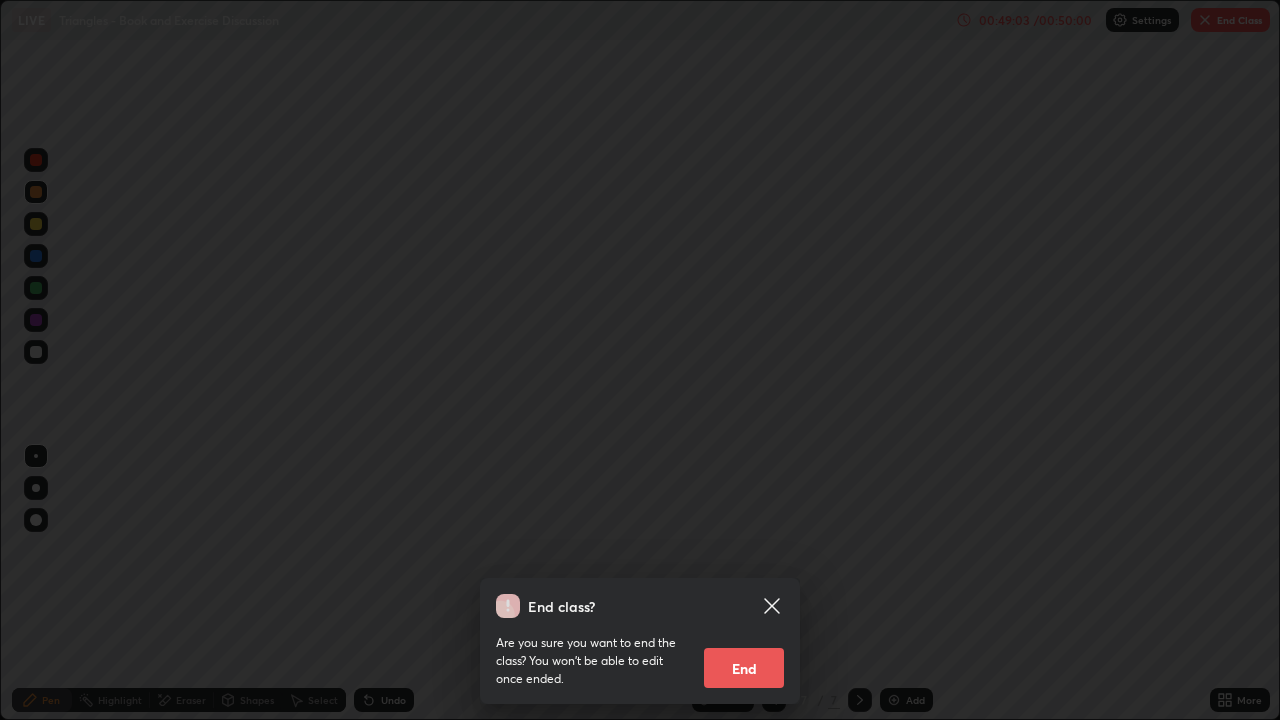 click 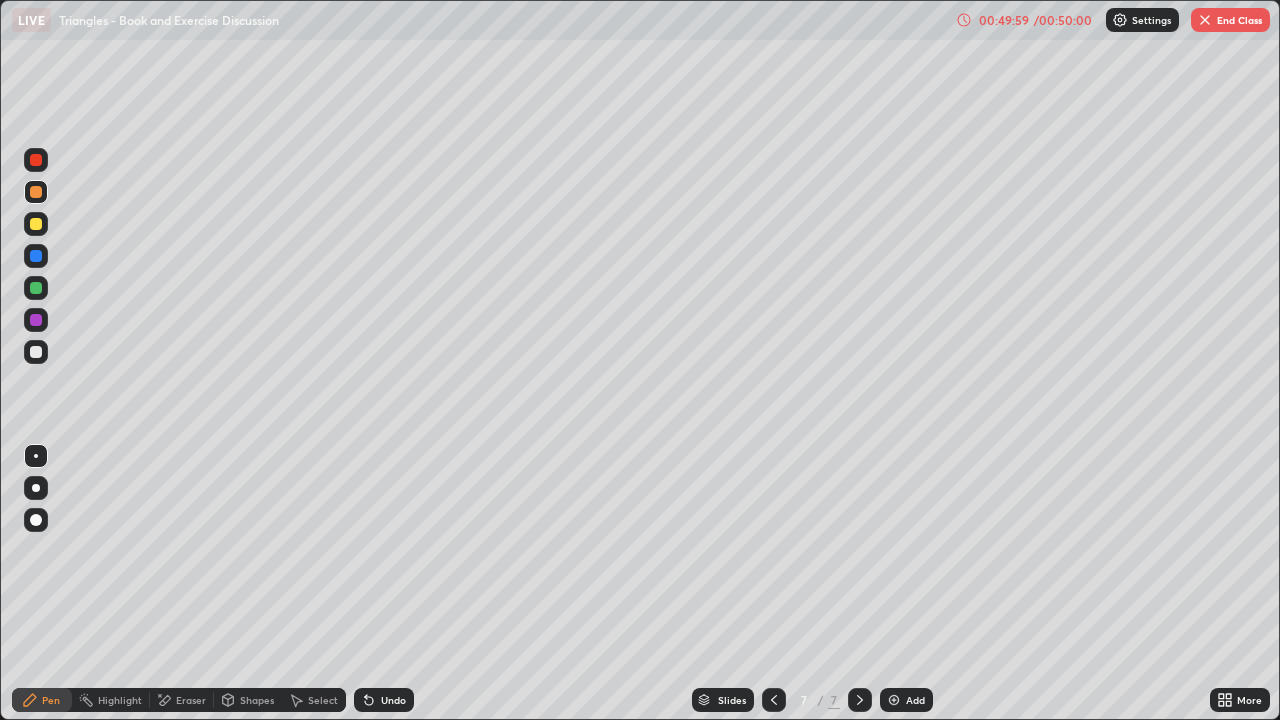 click on "End Class" at bounding box center (1230, 20) 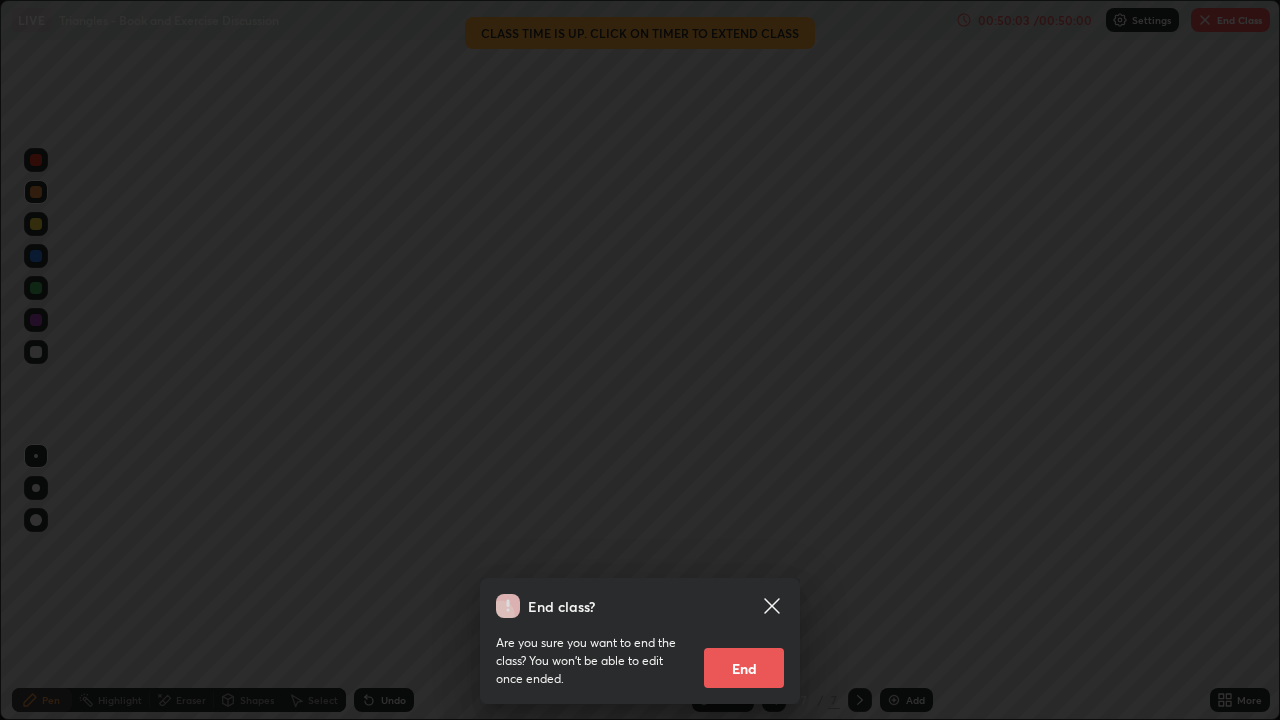 click on "End" at bounding box center (744, 668) 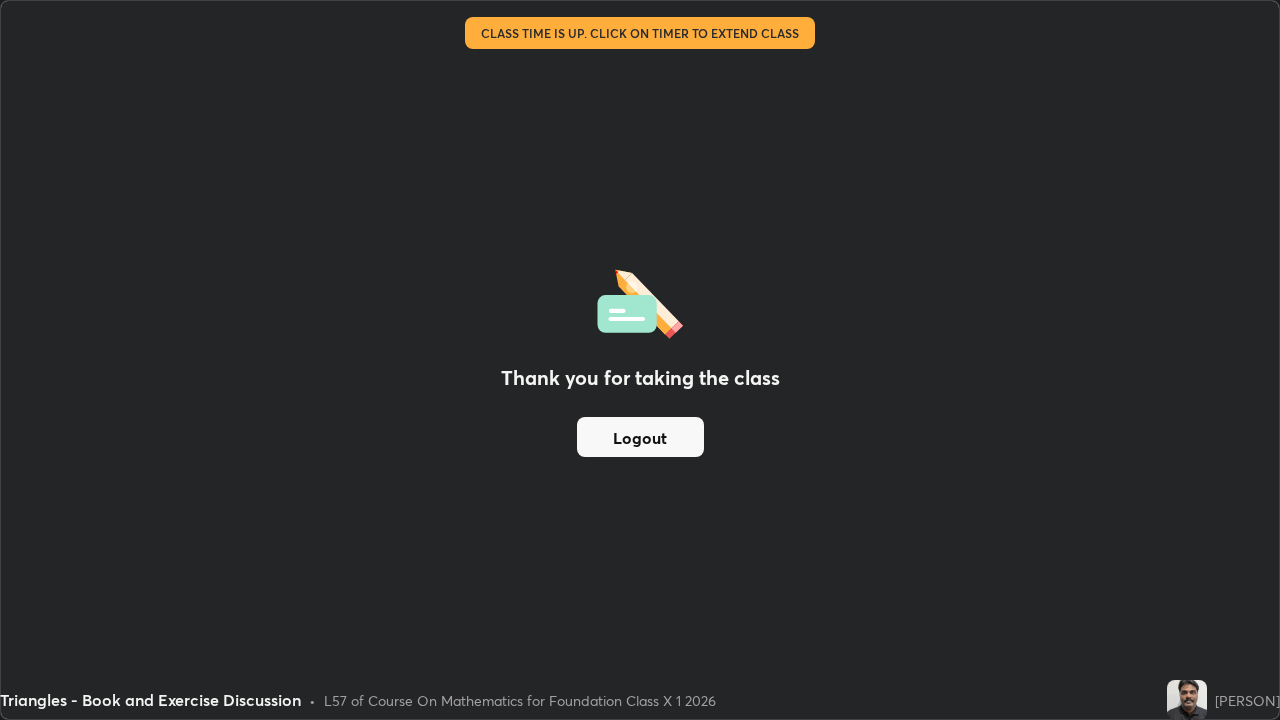 click on "Logout" at bounding box center (640, 437) 